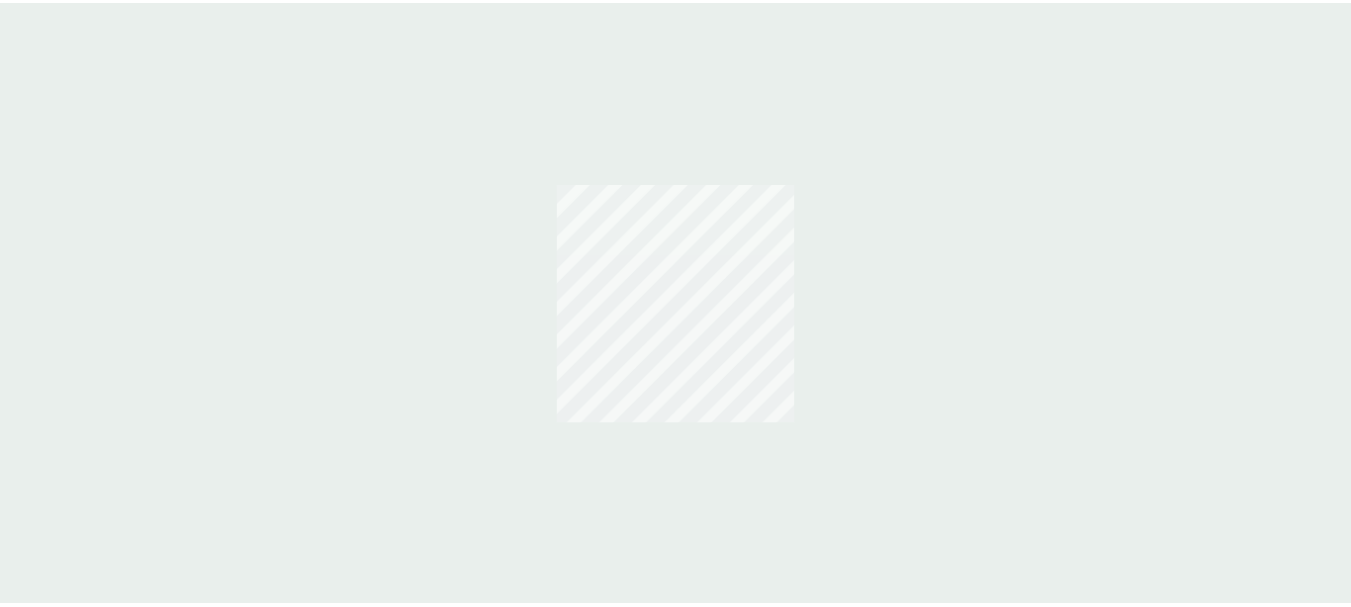 scroll, scrollTop: 0, scrollLeft: 0, axis: both 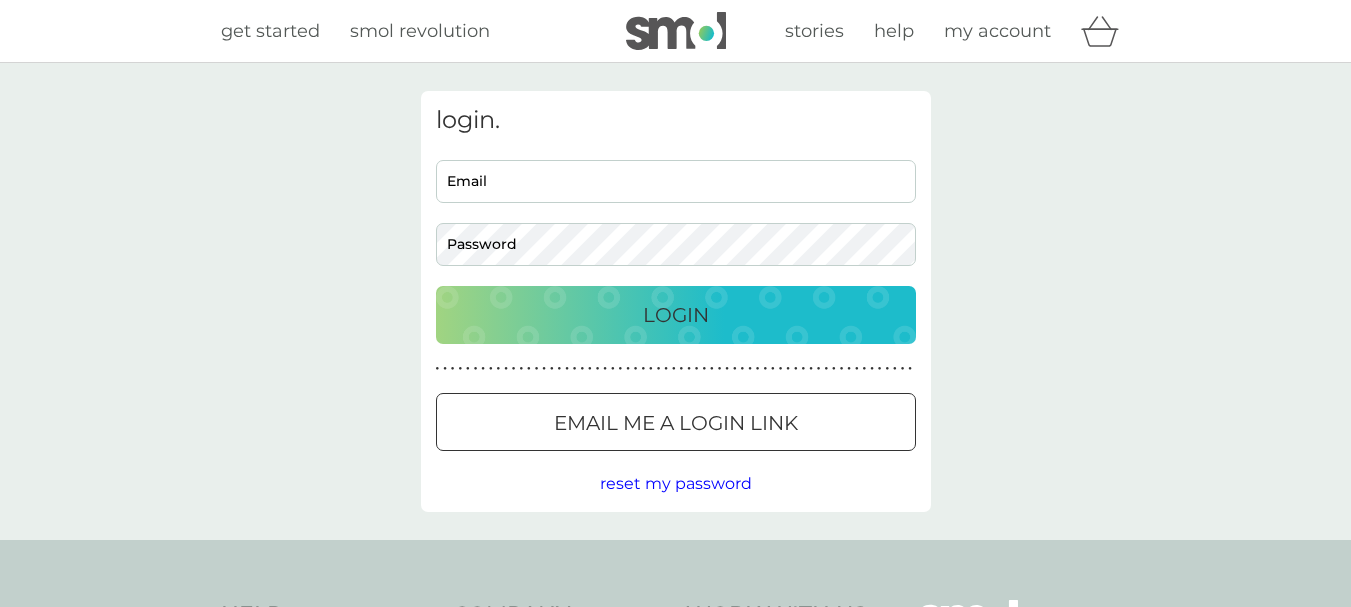 type on "[EMAIL_ADDRESS][DOMAIN_NAME]" 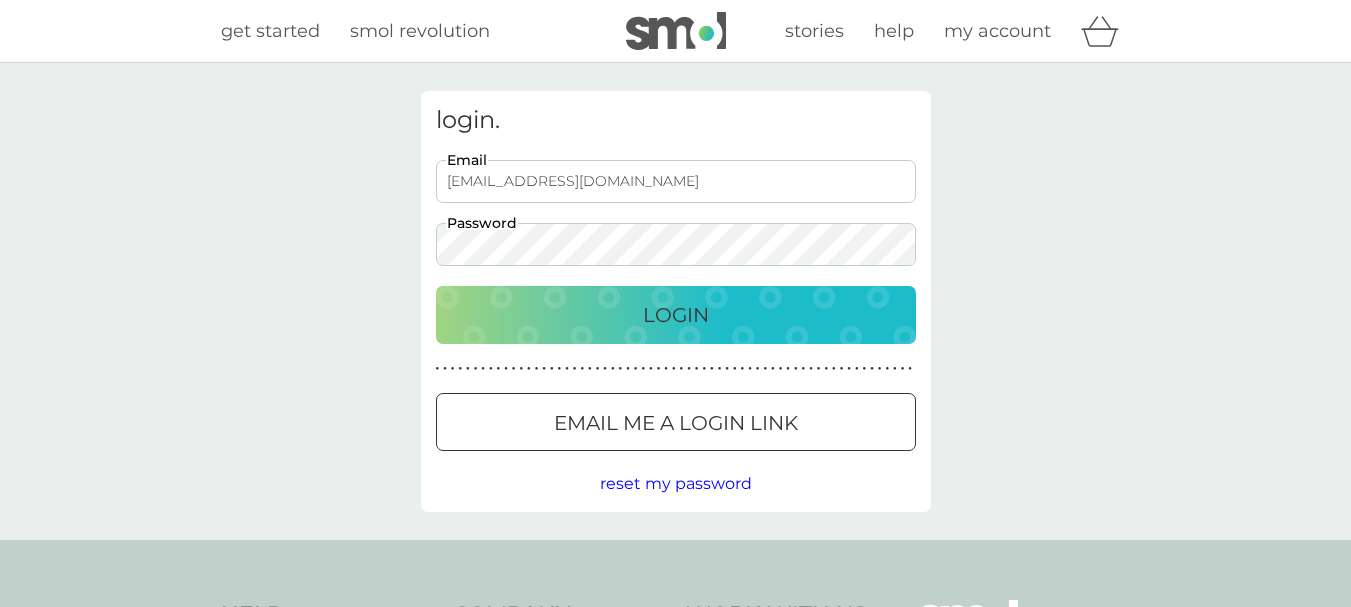 click on "Login" at bounding box center (676, 315) 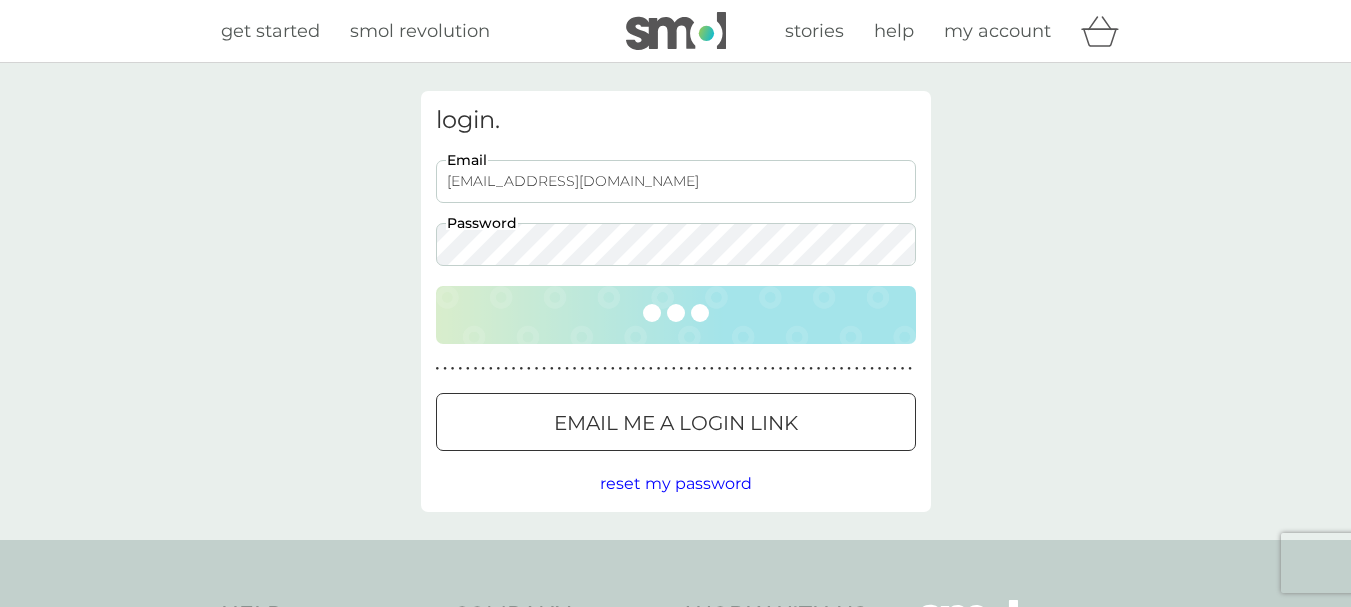 scroll, scrollTop: 0, scrollLeft: 0, axis: both 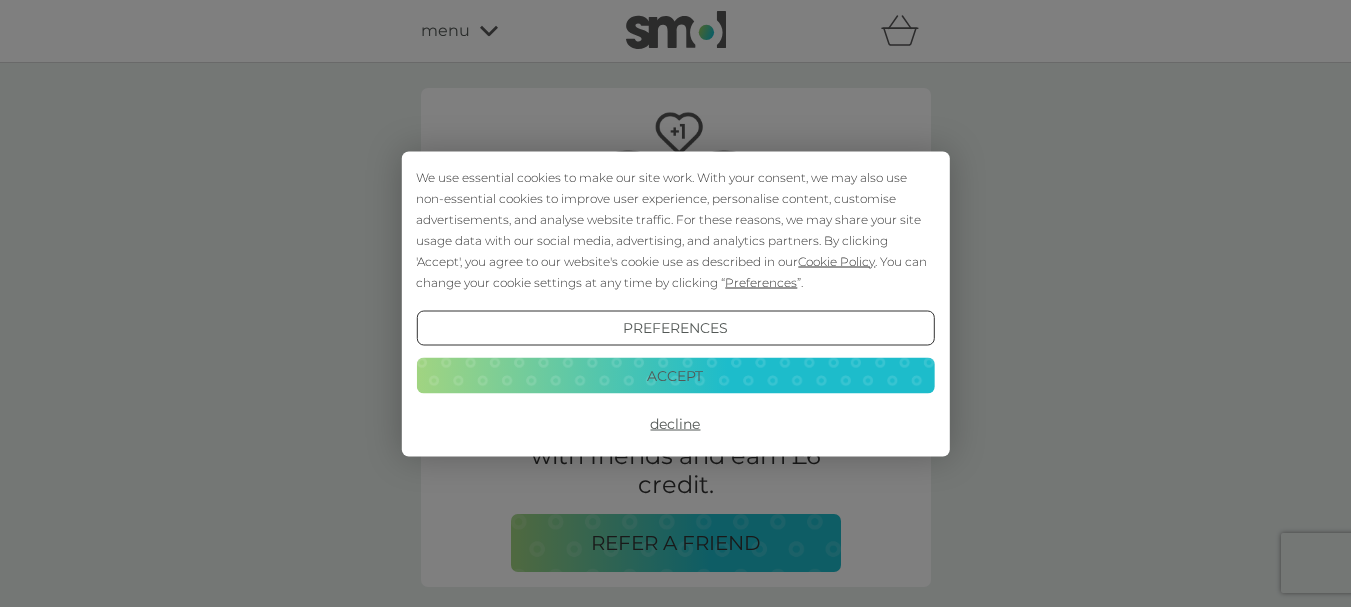 click on "Accept" at bounding box center (675, 376) 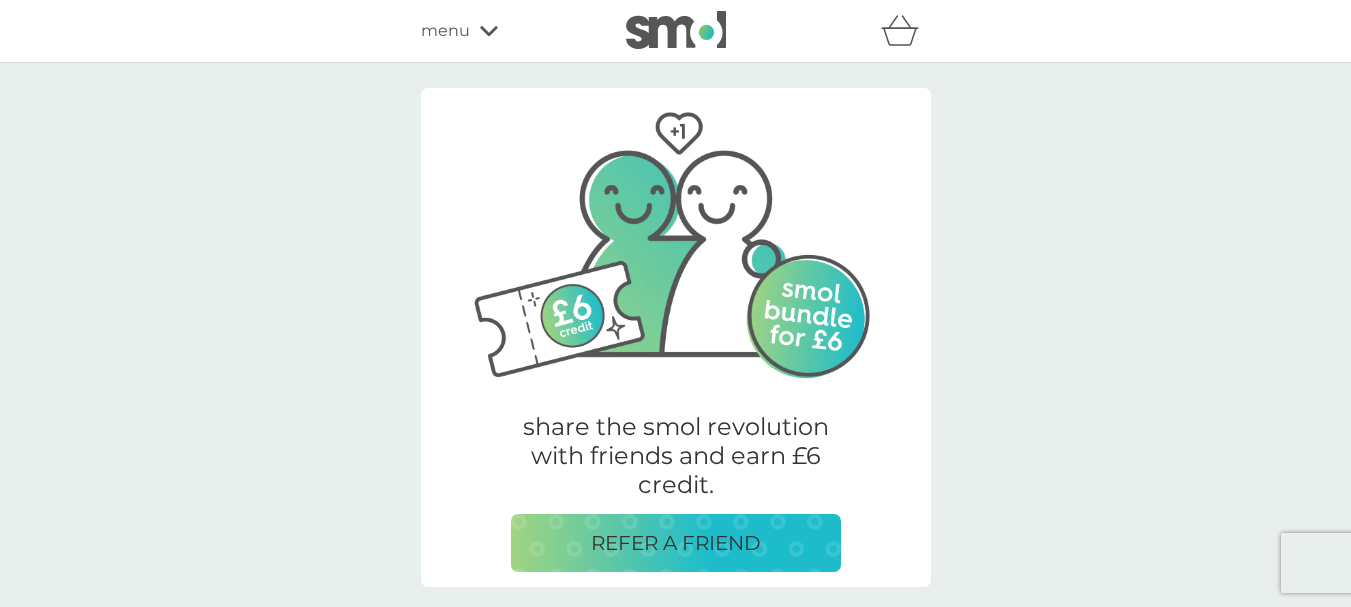 scroll, scrollTop: 558, scrollLeft: 0, axis: vertical 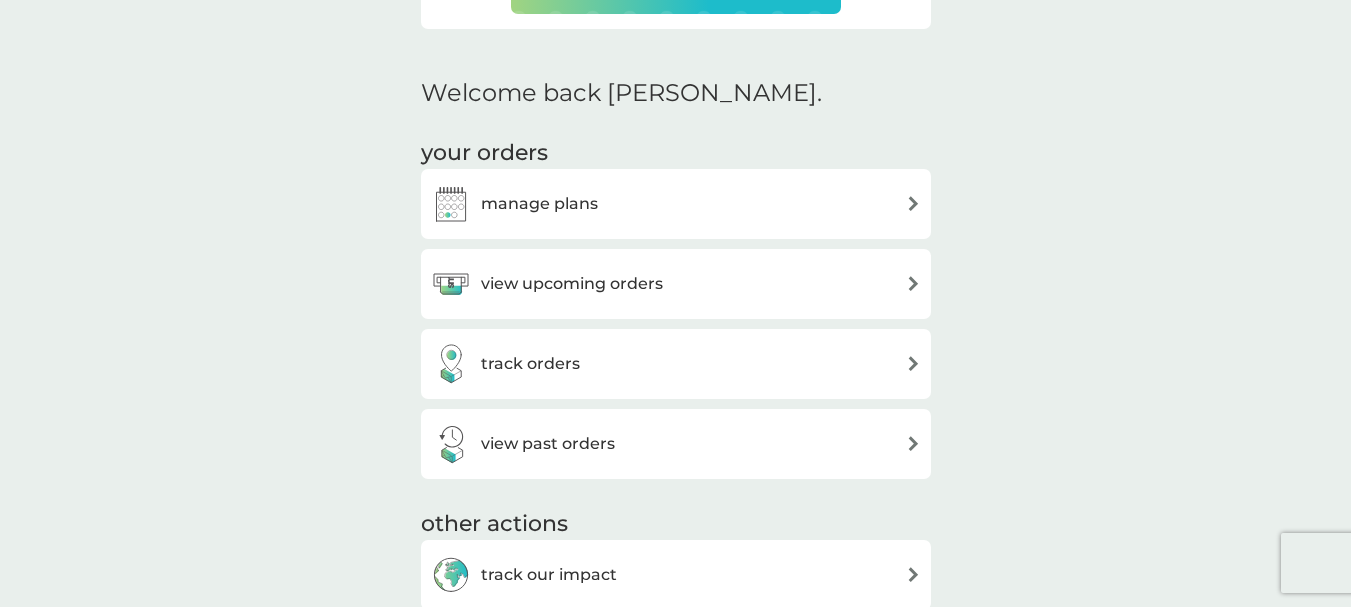 click on "manage plans" at bounding box center [676, 204] 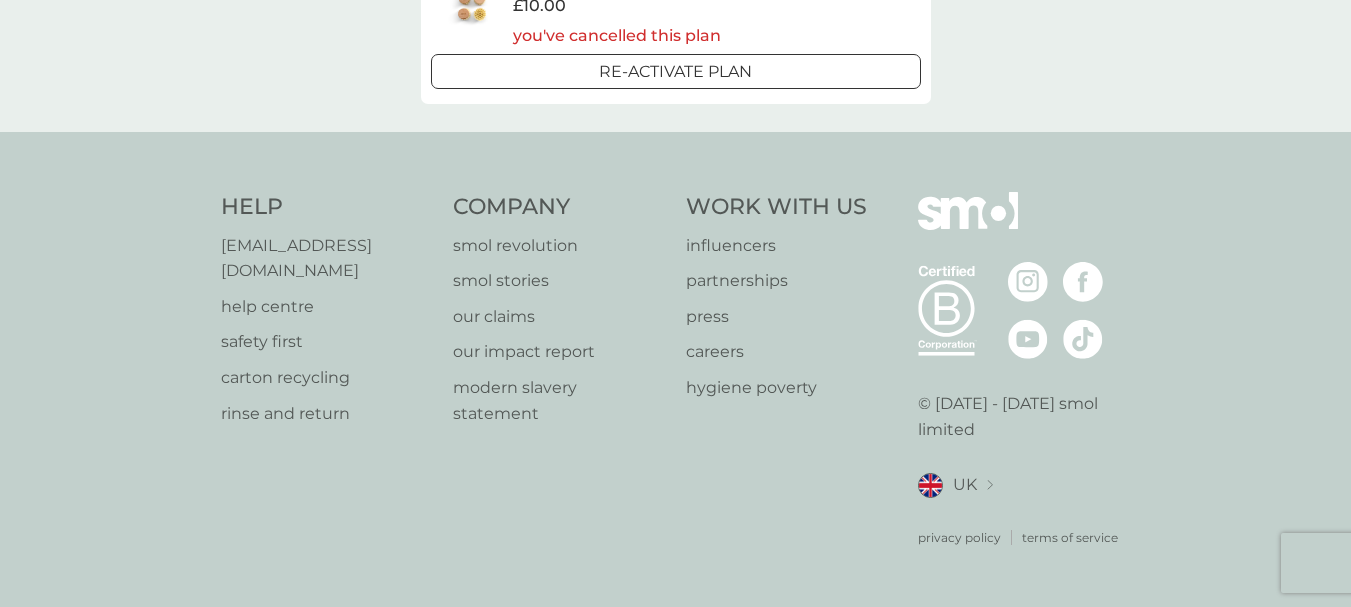 scroll, scrollTop: 0, scrollLeft: 0, axis: both 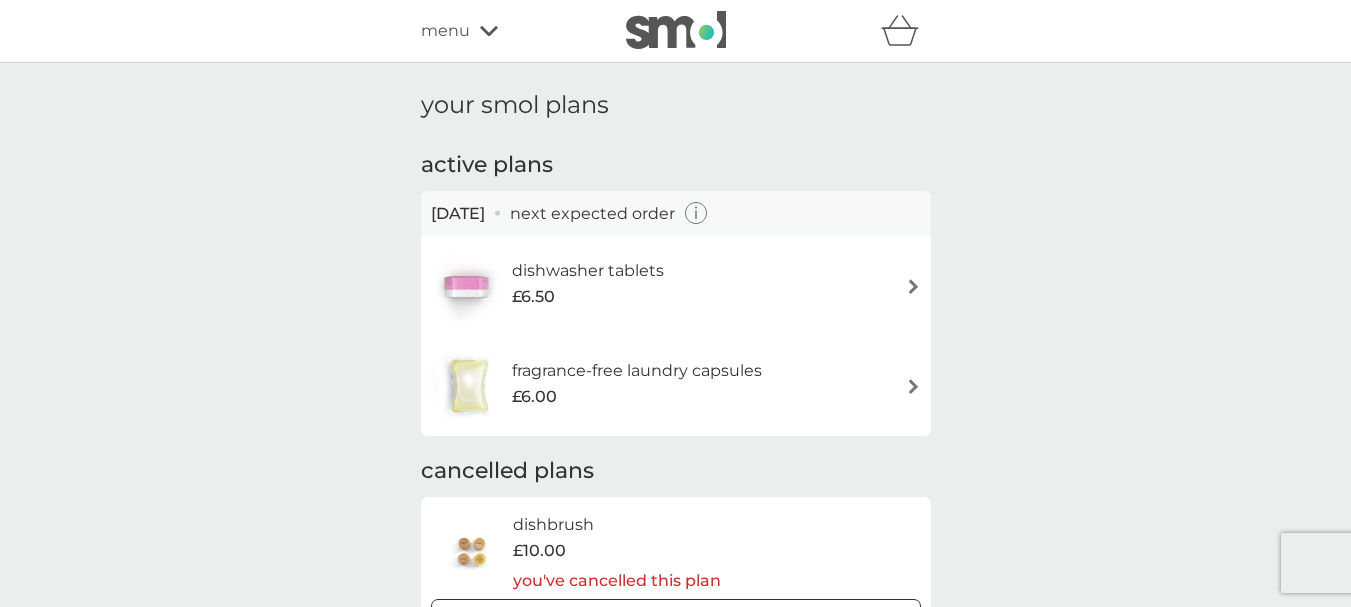 click at bounding box center [913, 286] 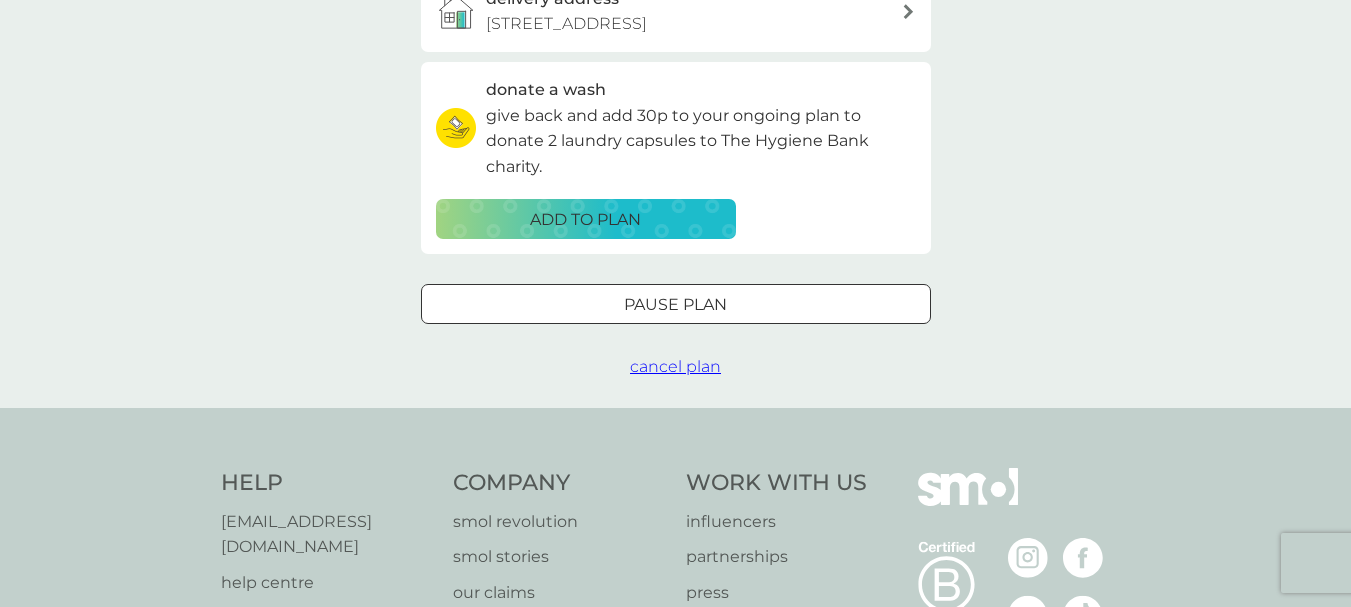 scroll, scrollTop: 651, scrollLeft: 0, axis: vertical 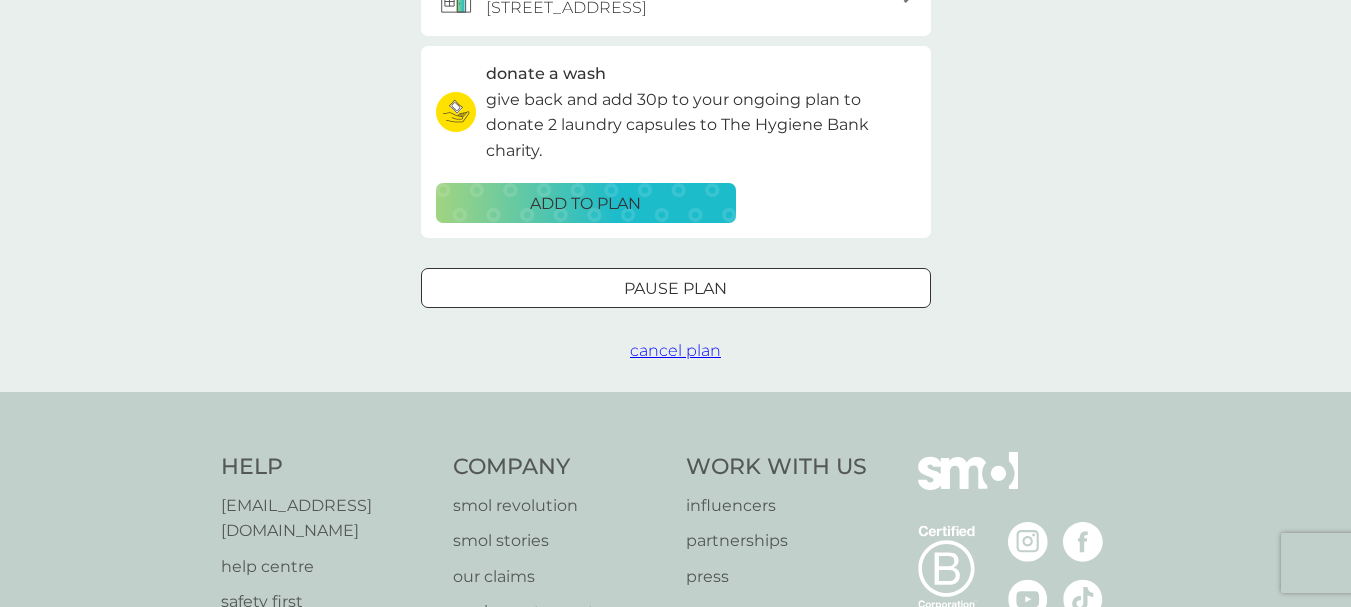 click on "help centre" at bounding box center (327, 567) 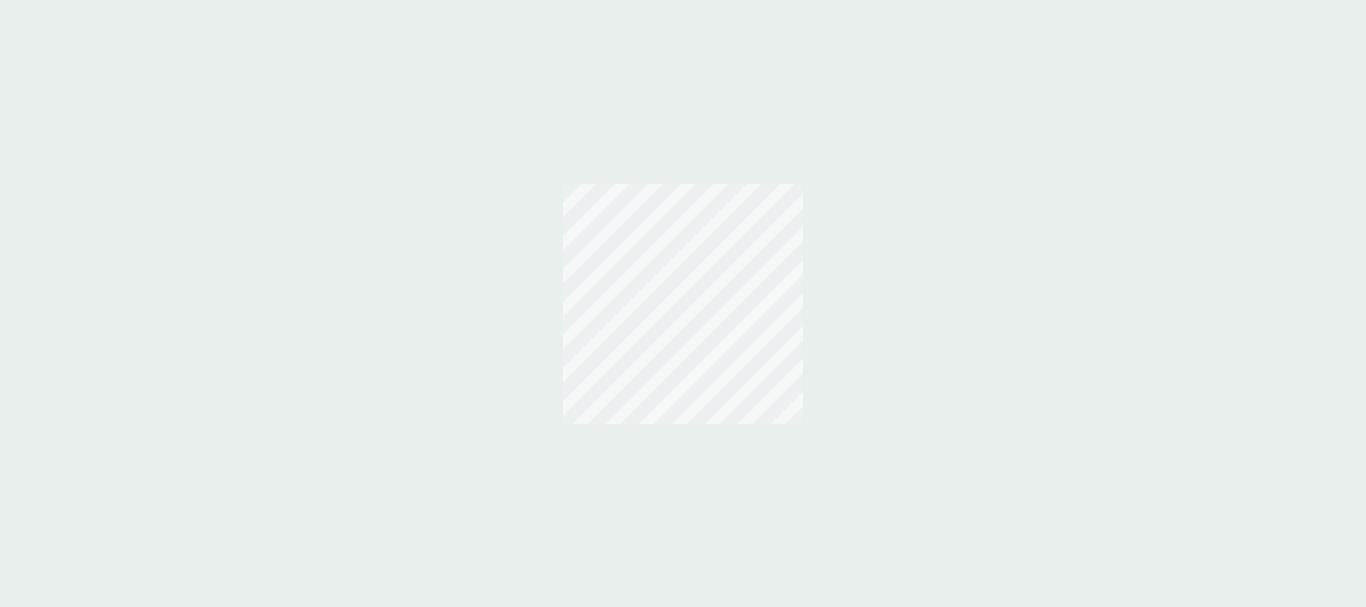 scroll, scrollTop: 0, scrollLeft: 0, axis: both 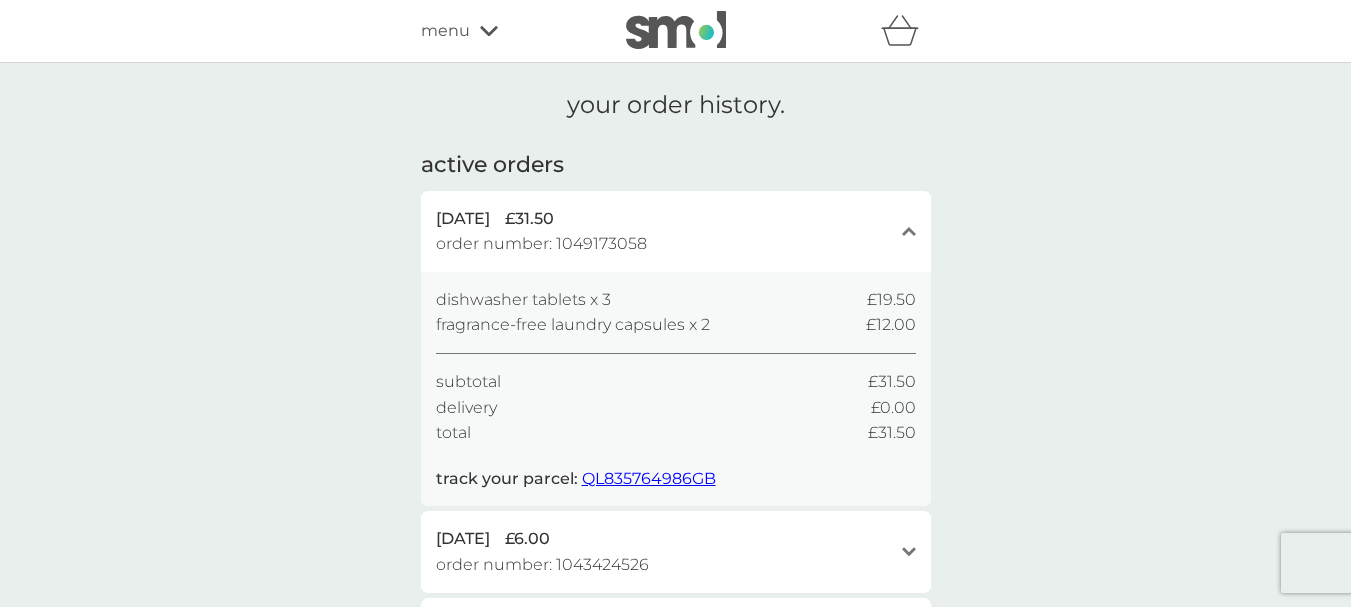 click on "menu" at bounding box center (445, 31) 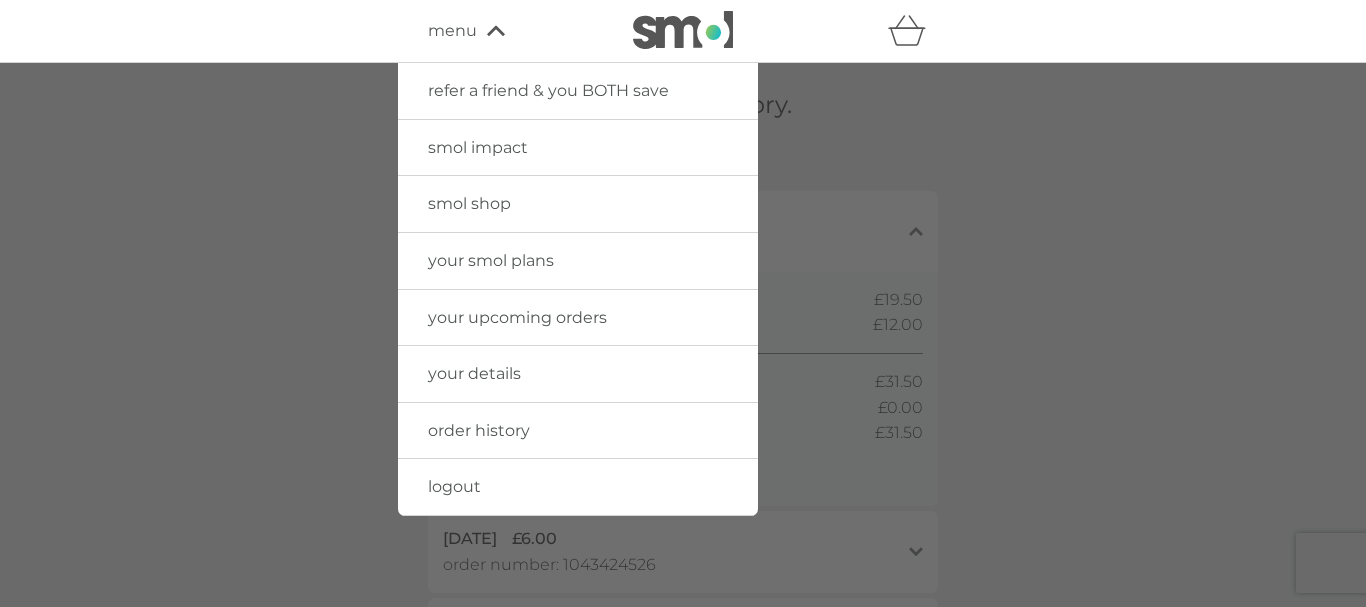click on "your smol plans" at bounding box center [491, 260] 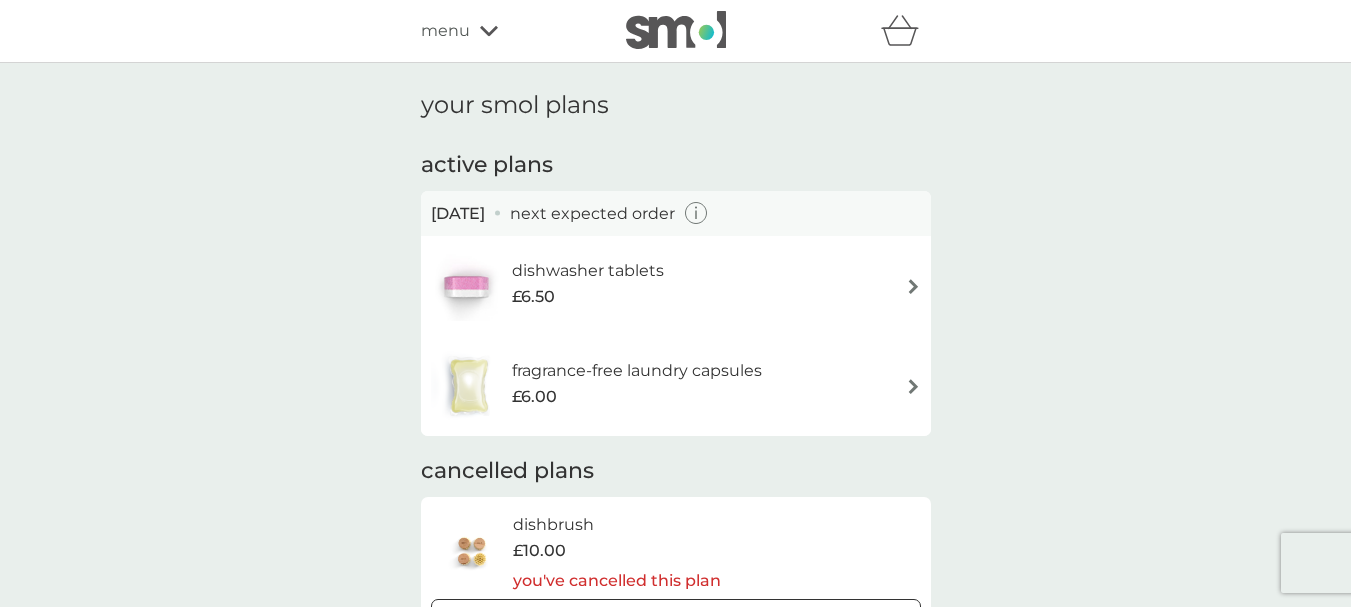 click at bounding box center (913, 286) 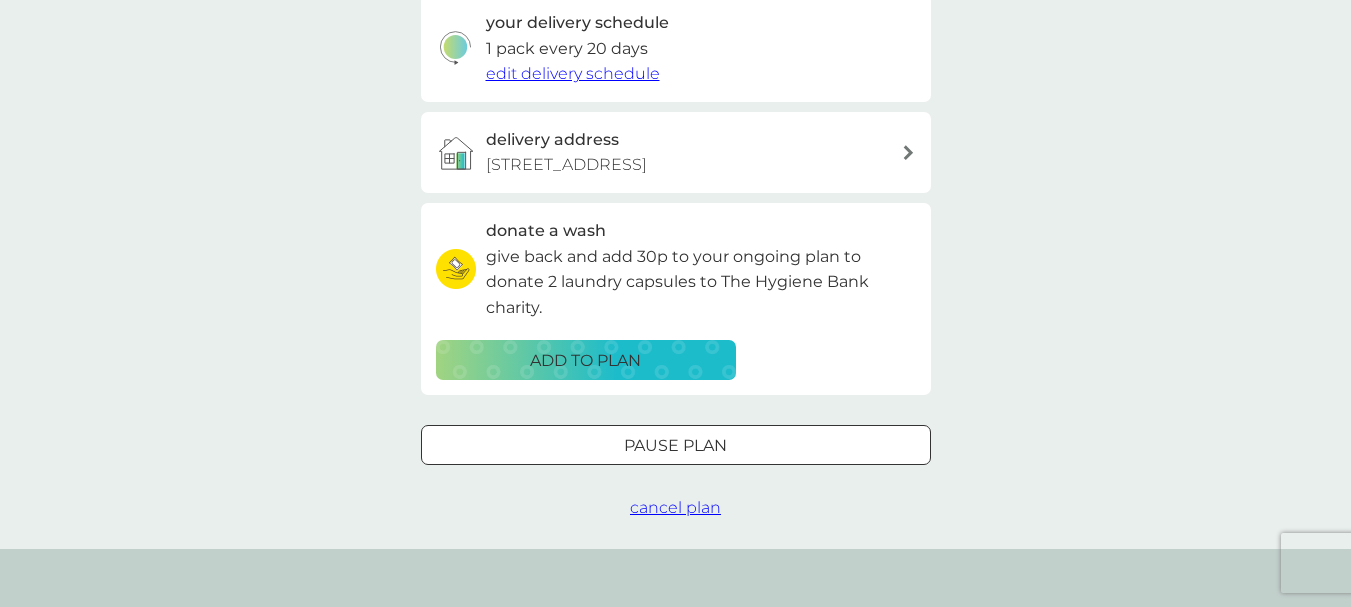 scroll, scrollTop: 502, scrollLeft: 0, axis: vertical 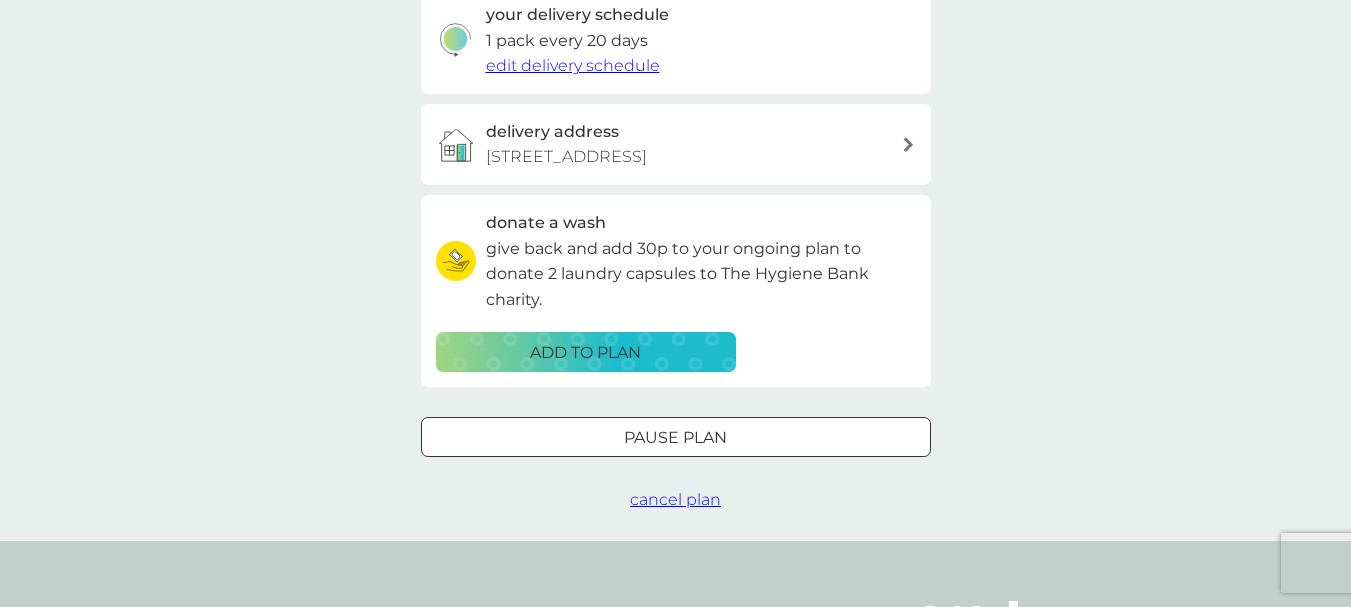 click on "cancel plan" at bounding box center [675, 499] 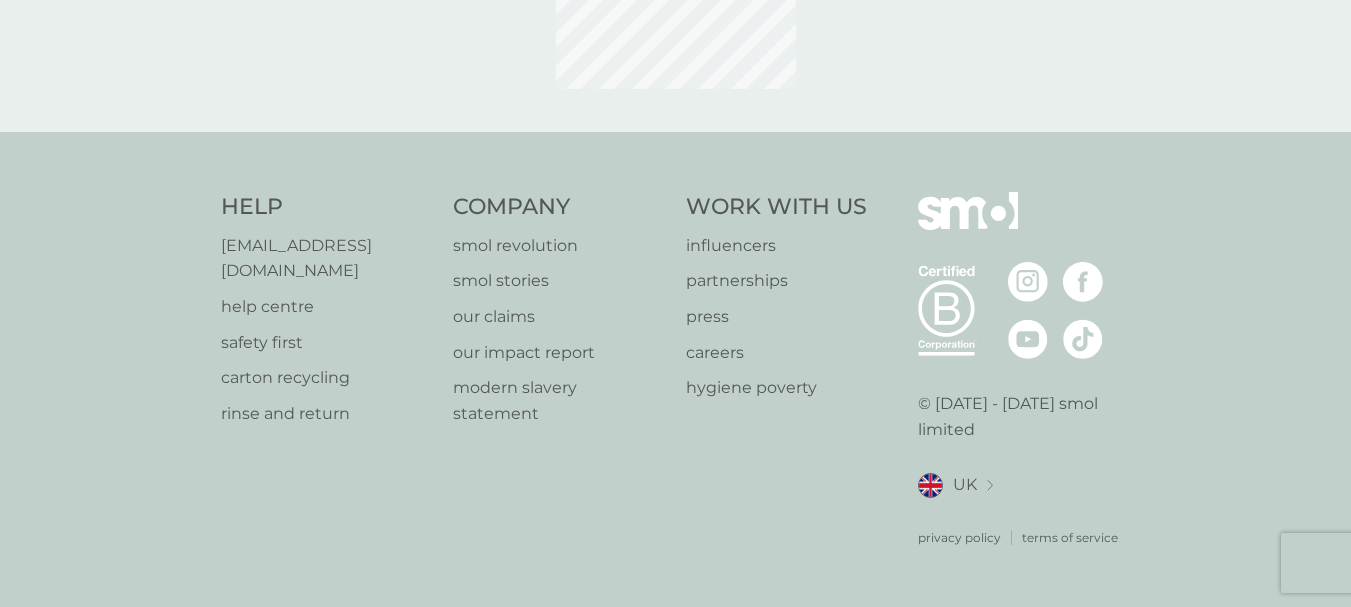 scroll, scrollTop: 0, scrollLeft: 0, axis: both 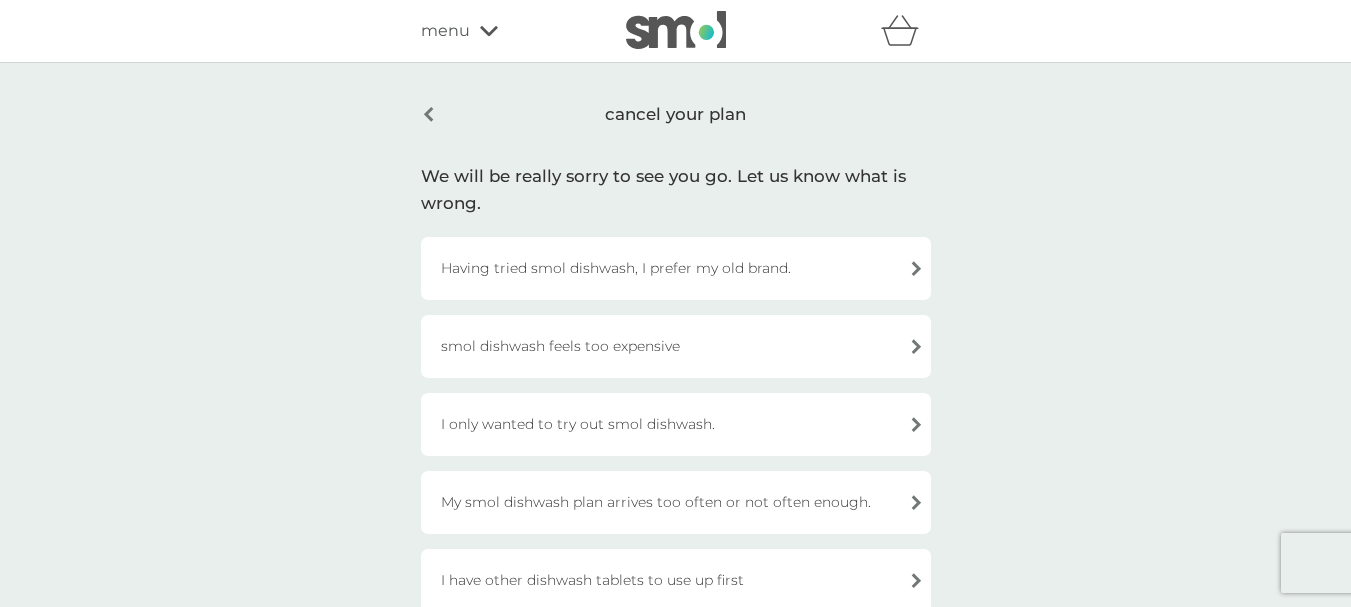 click on "cancel your plan" at bounding box center (676, 114) 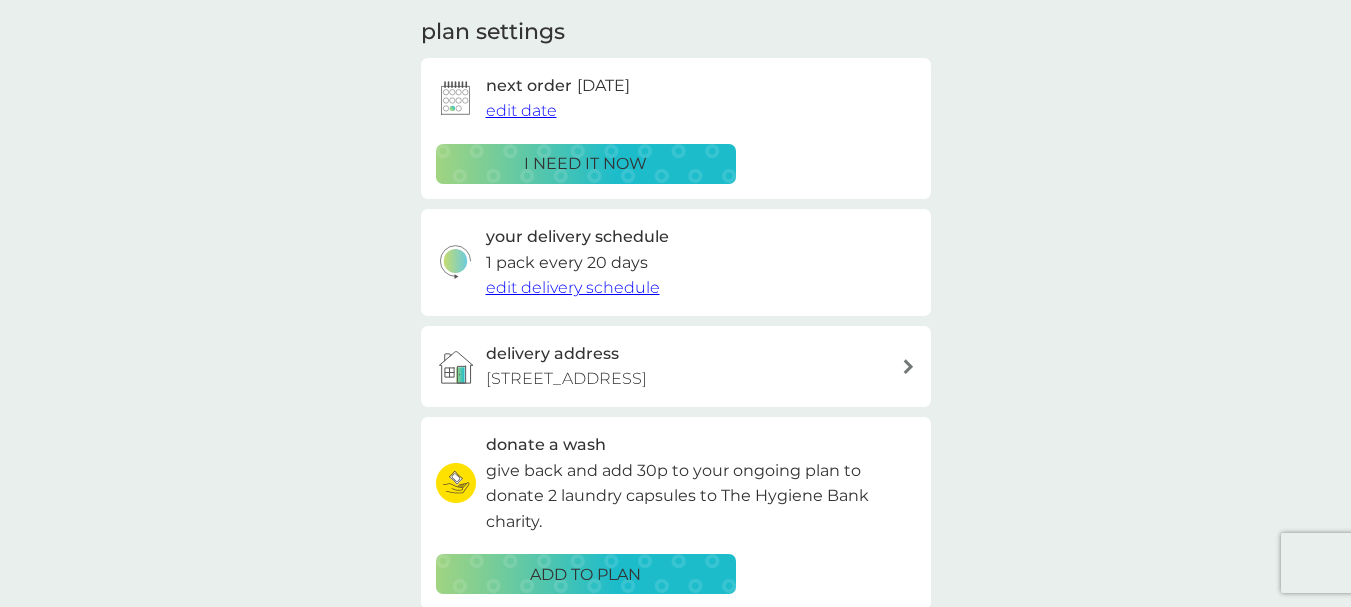 scroll, scrollTop: 277, scrollLeft: 0, axis: vertical 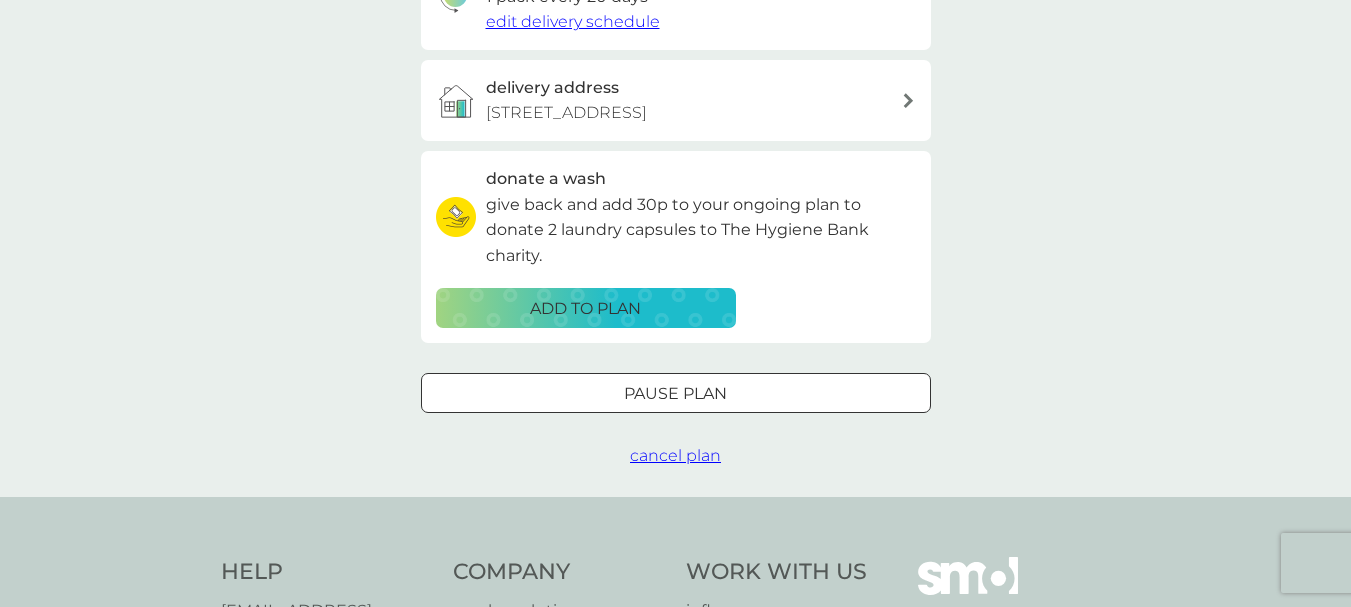 click on "cancel plan" at bounding box center [675, 455] 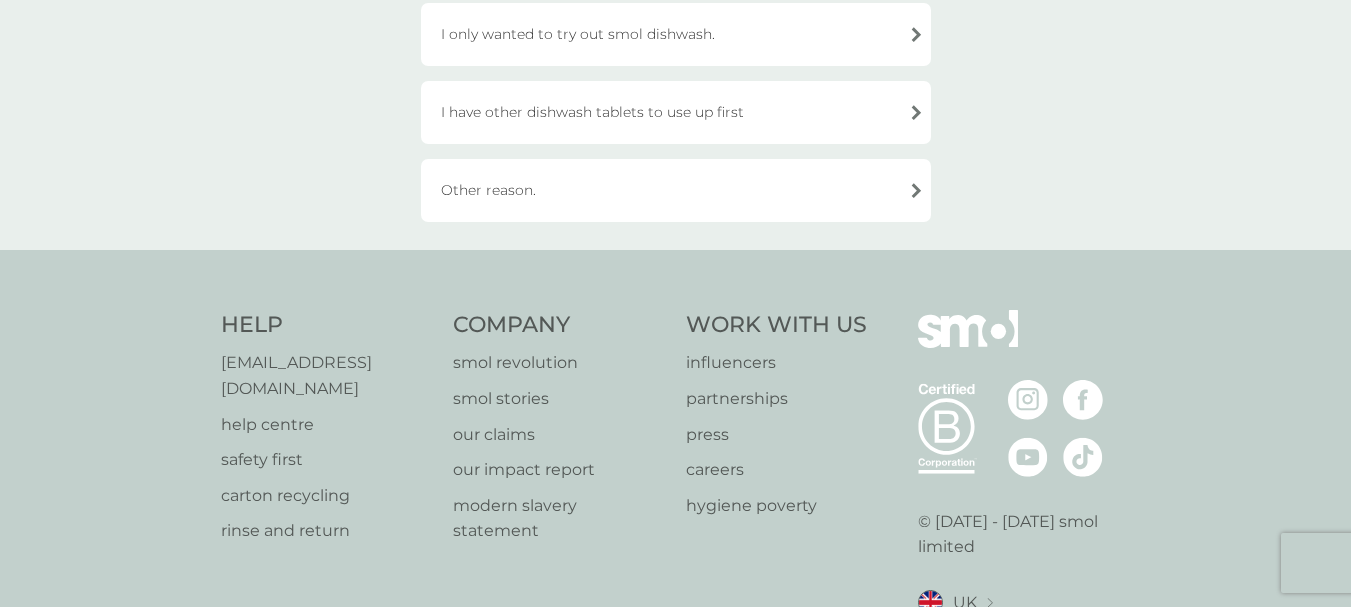 scroll, scrollTop: 0, scrollLeft: 0, axis: both 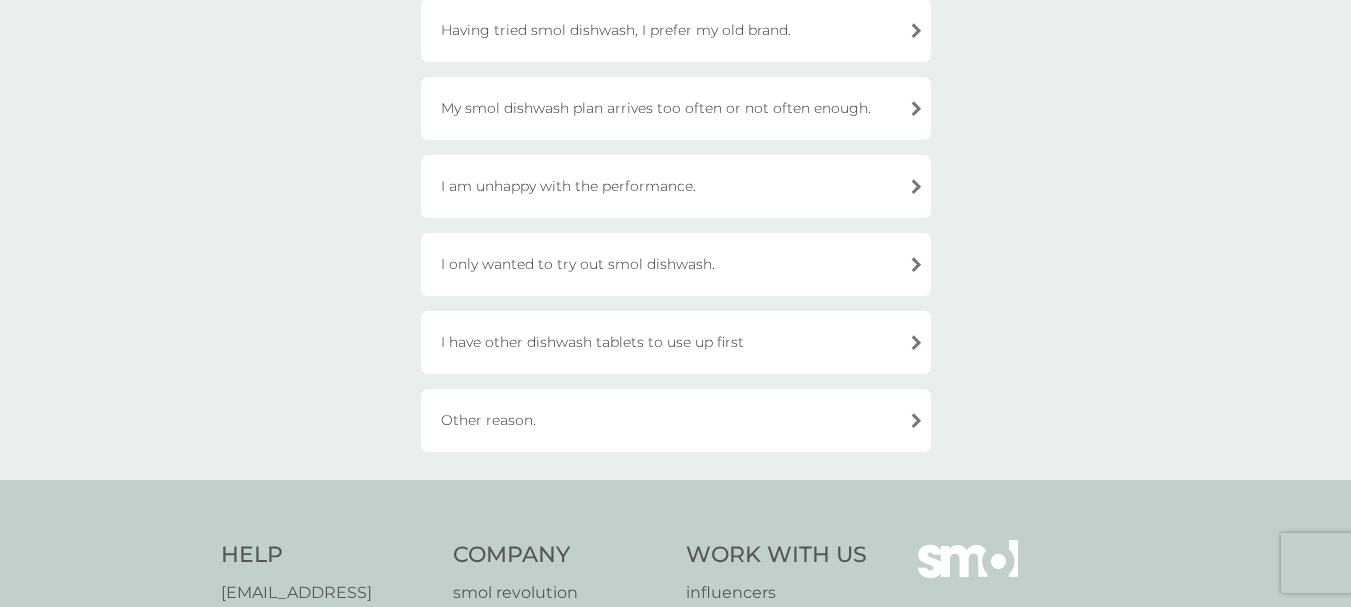 click on "Other reason." at bounding box center [676, 420] 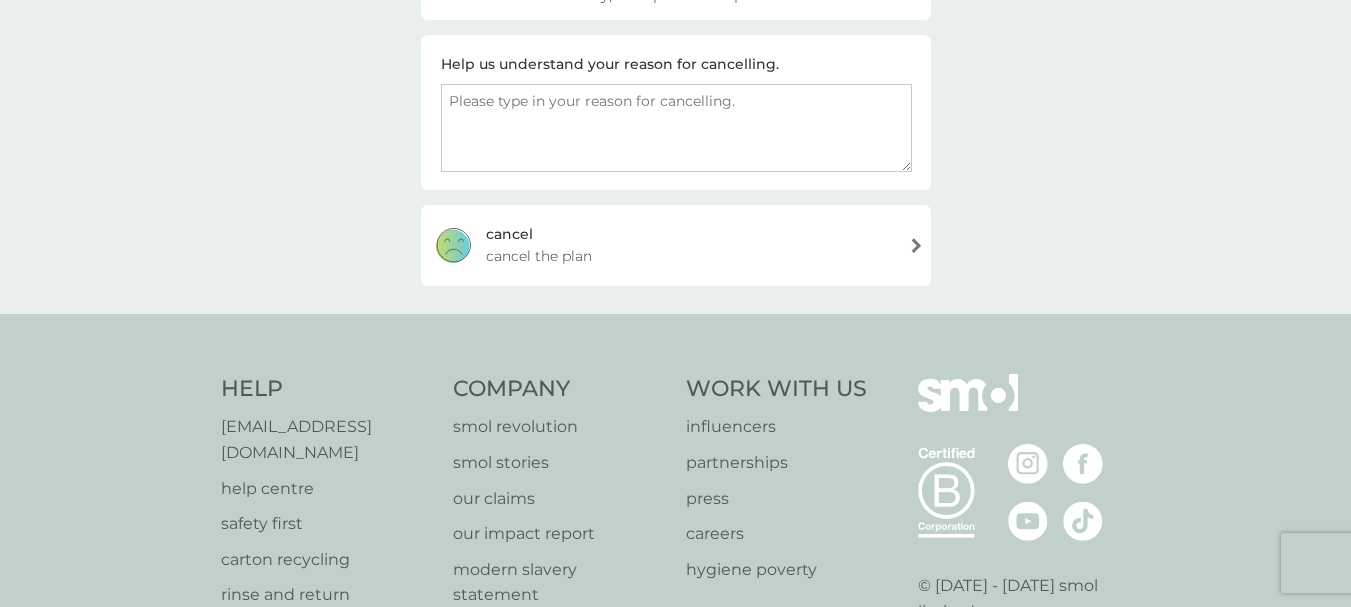 click at bounding box center (676, 128) 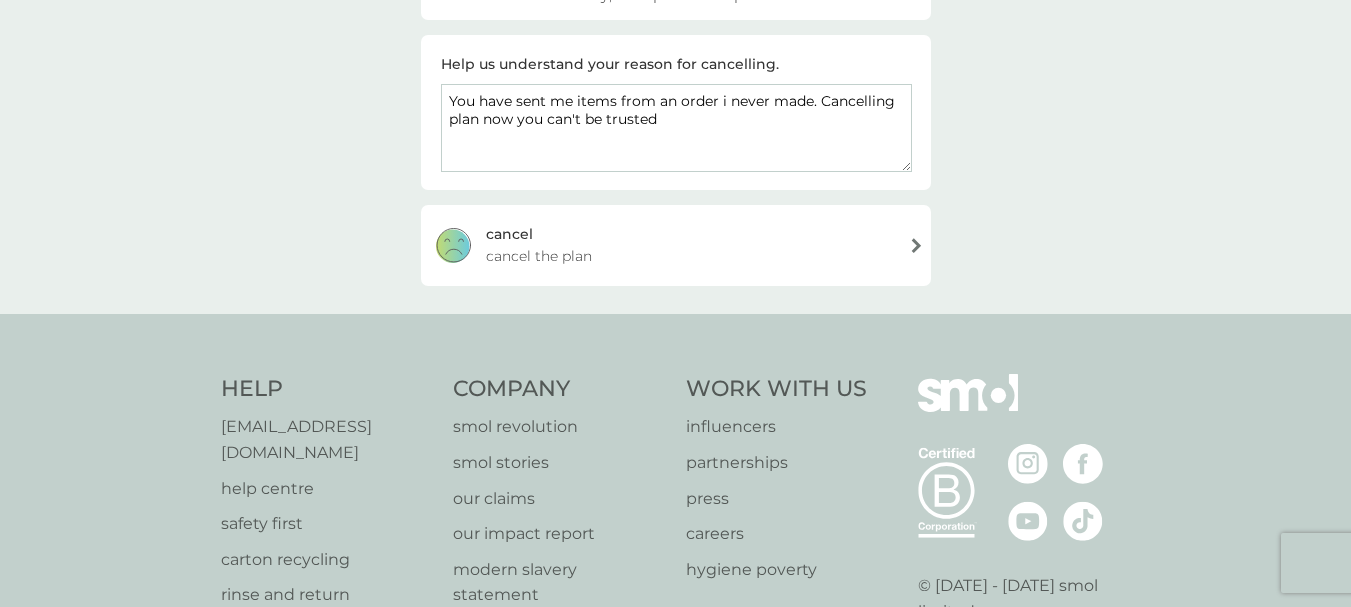 type on "You have sent me items from an order i never made. Cancelling plan now you can't be trusted" 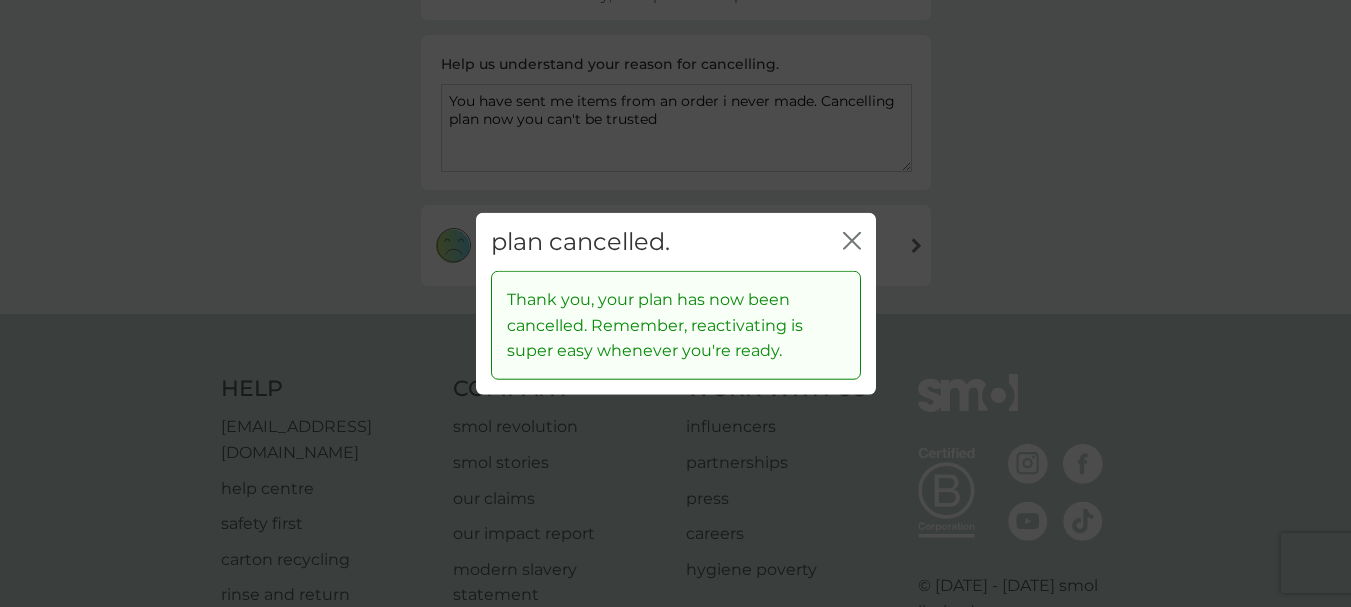 click on "close" 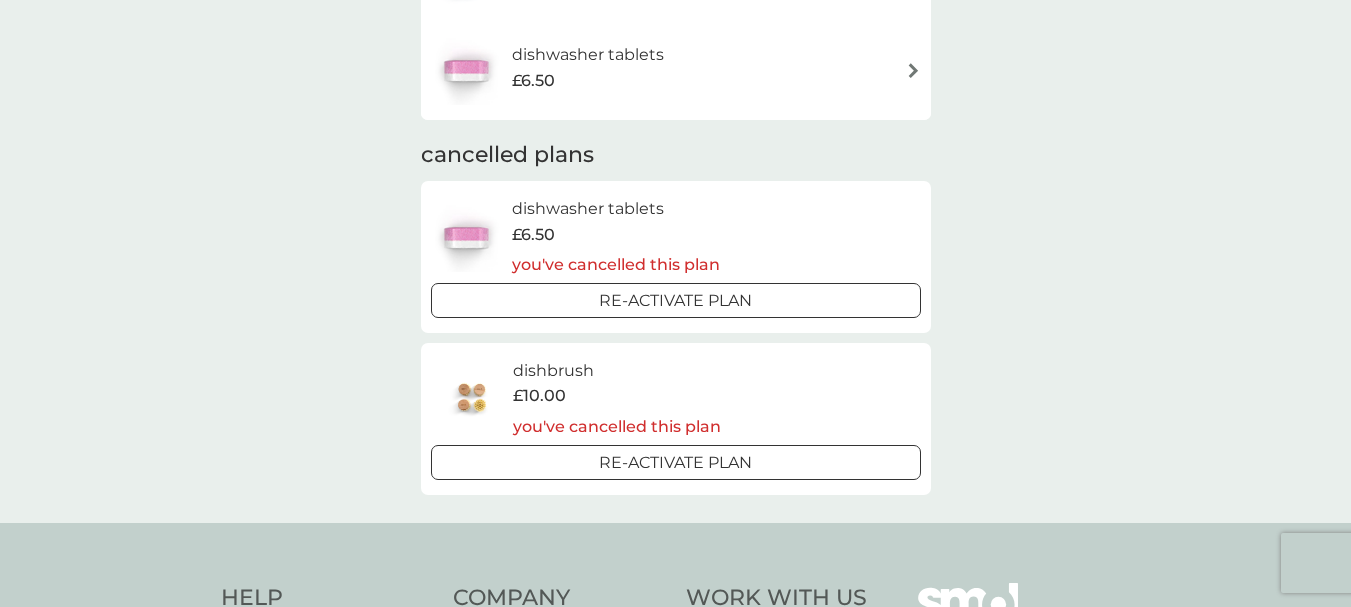 scroll, scrollTop: 0, scrollLeft: 0, axis: both 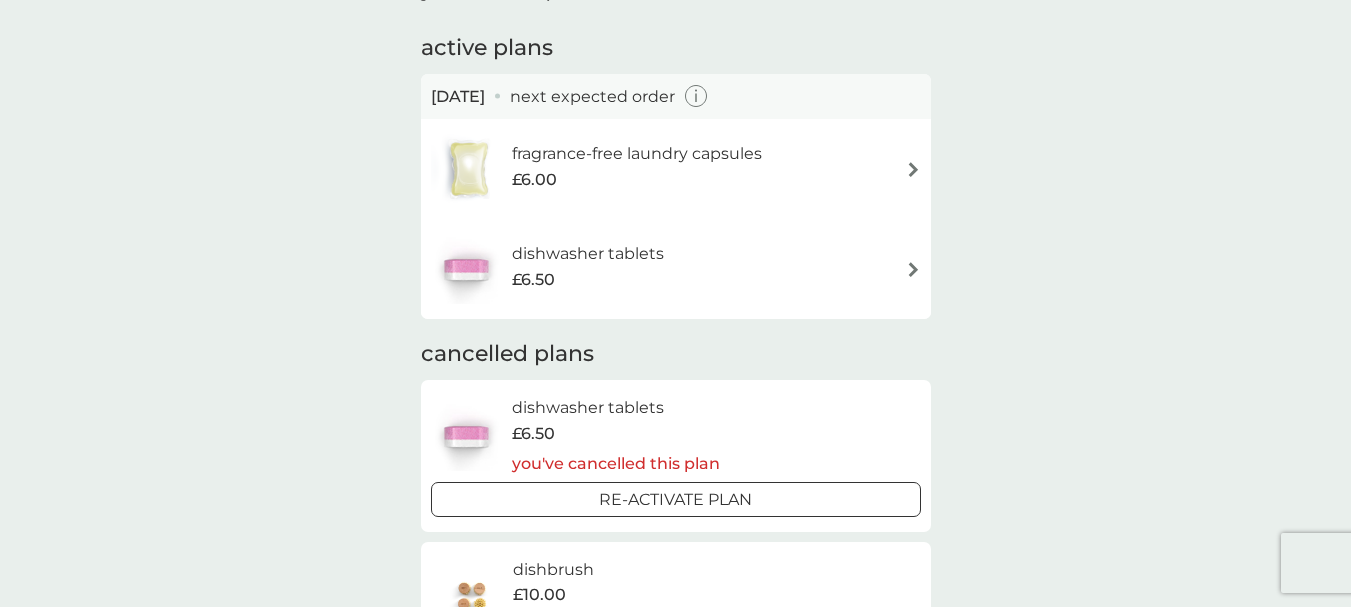 click on "fragrance-free laundry capsules £6.00" at bounding box center [676, 169] 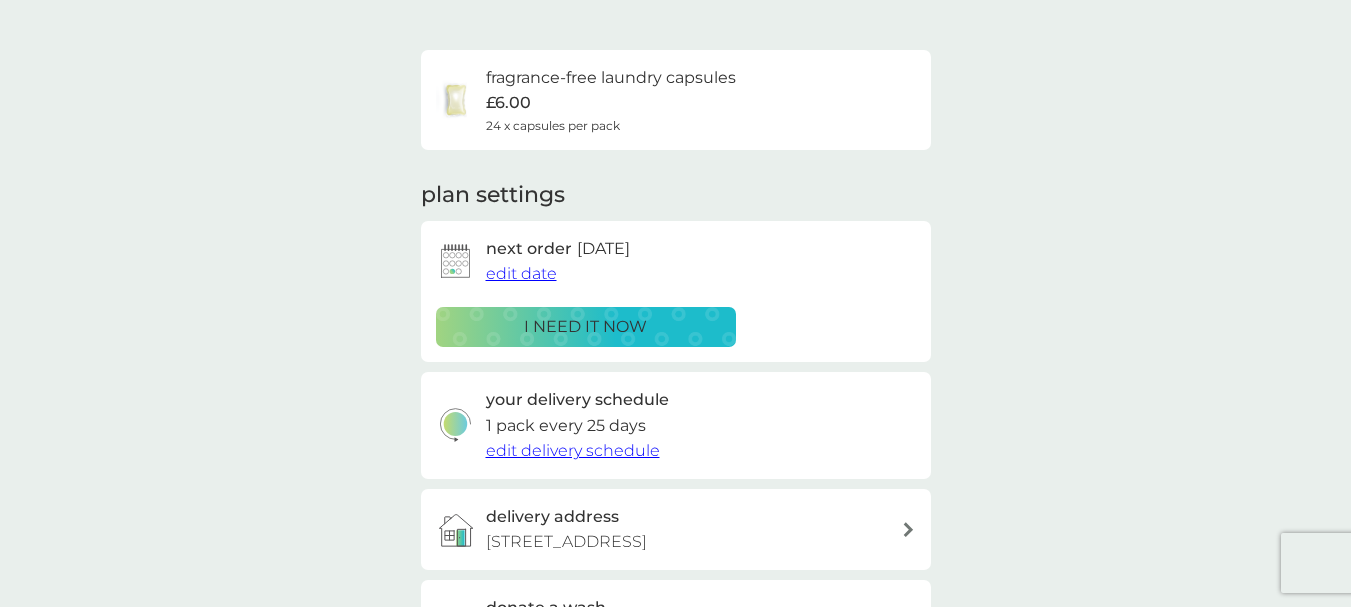 scroll, scrollTop: 0, scrollLeft: 0, axis: both 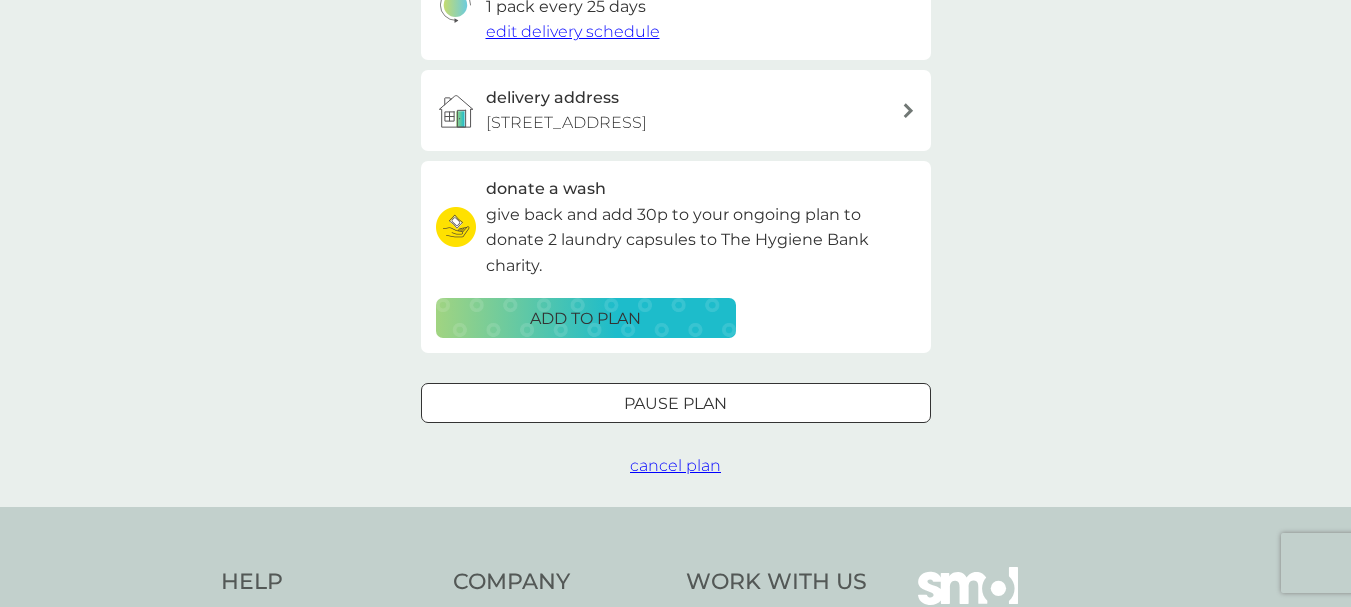 click on "cancel plan" at bounding box center [675, 465] 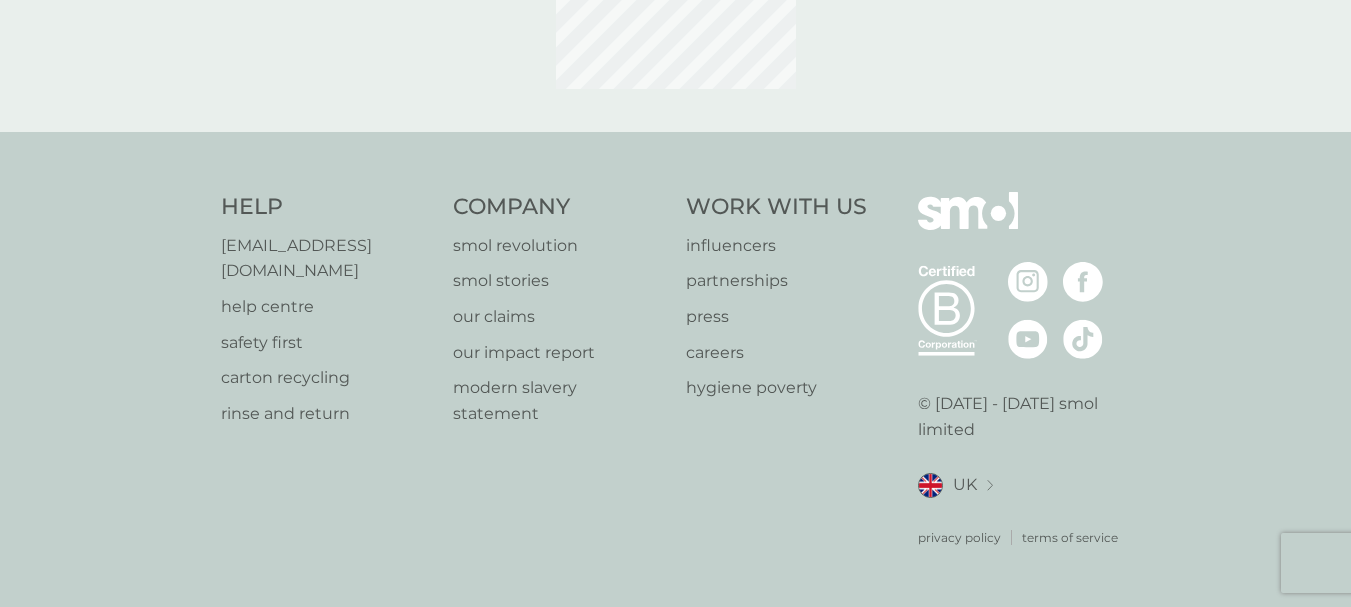 scroll, scrollTop: 0, scrollLeft: 0, axis: both 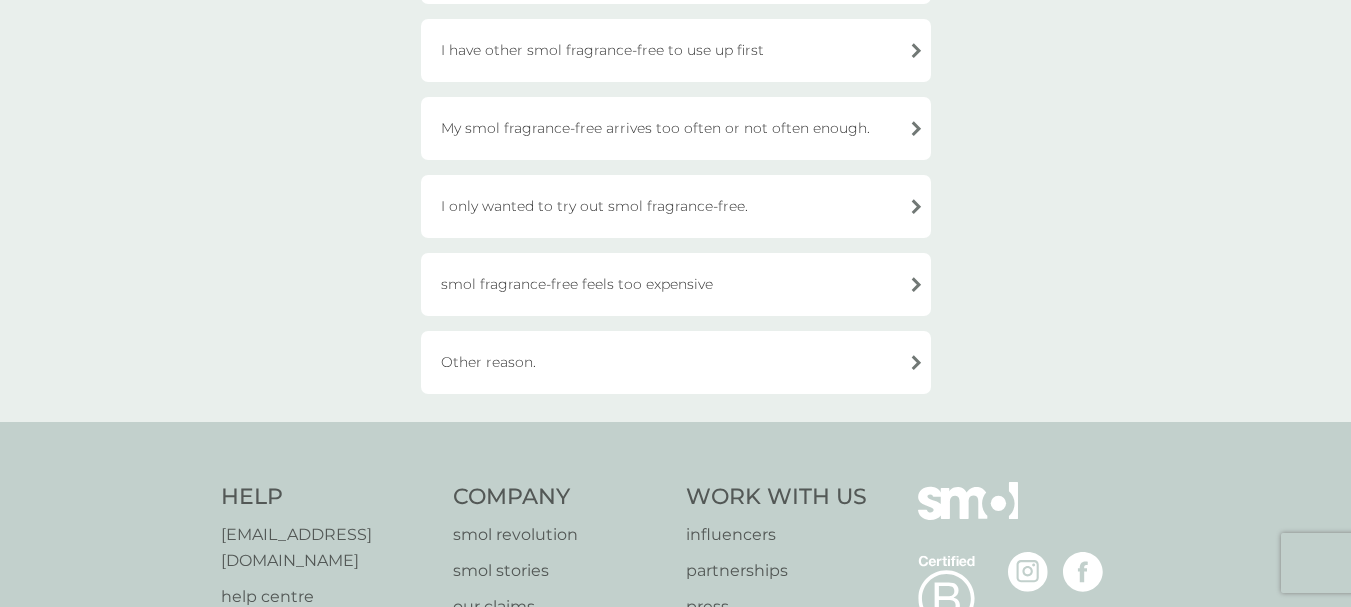 click on "Other reason." at bounding box center [676, 362] 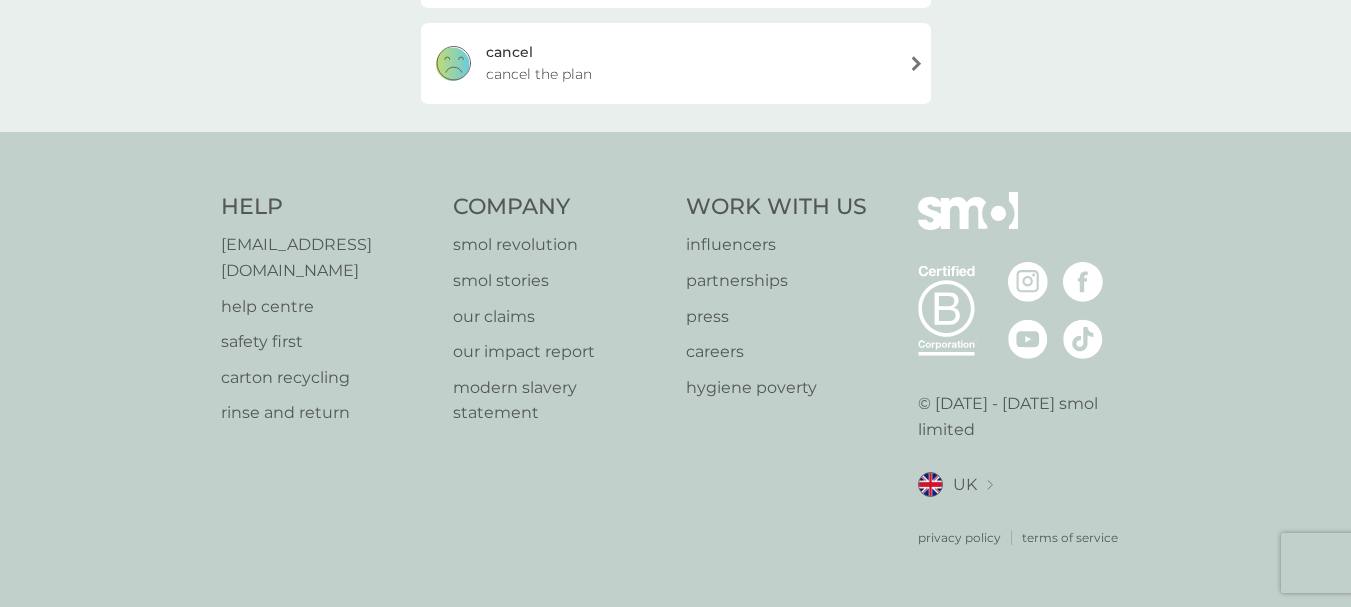 scroll, scrollTop: 472, scrollLeft: 0, axis: vertical 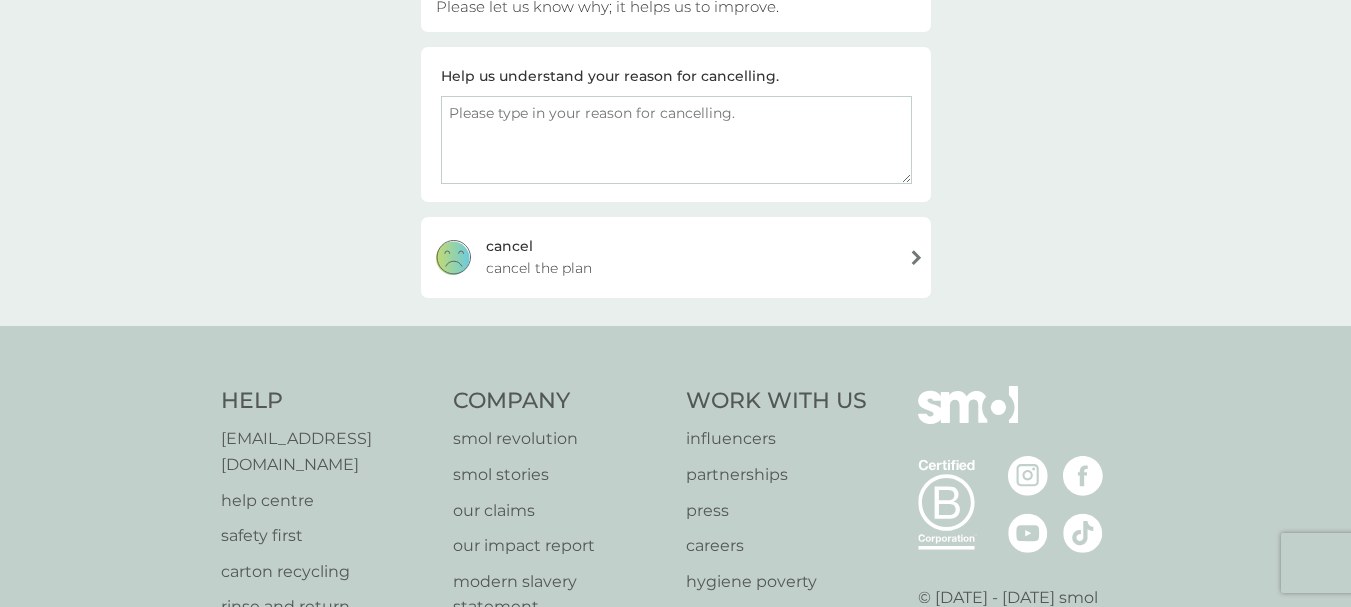 click at bounding box center [676, 140] 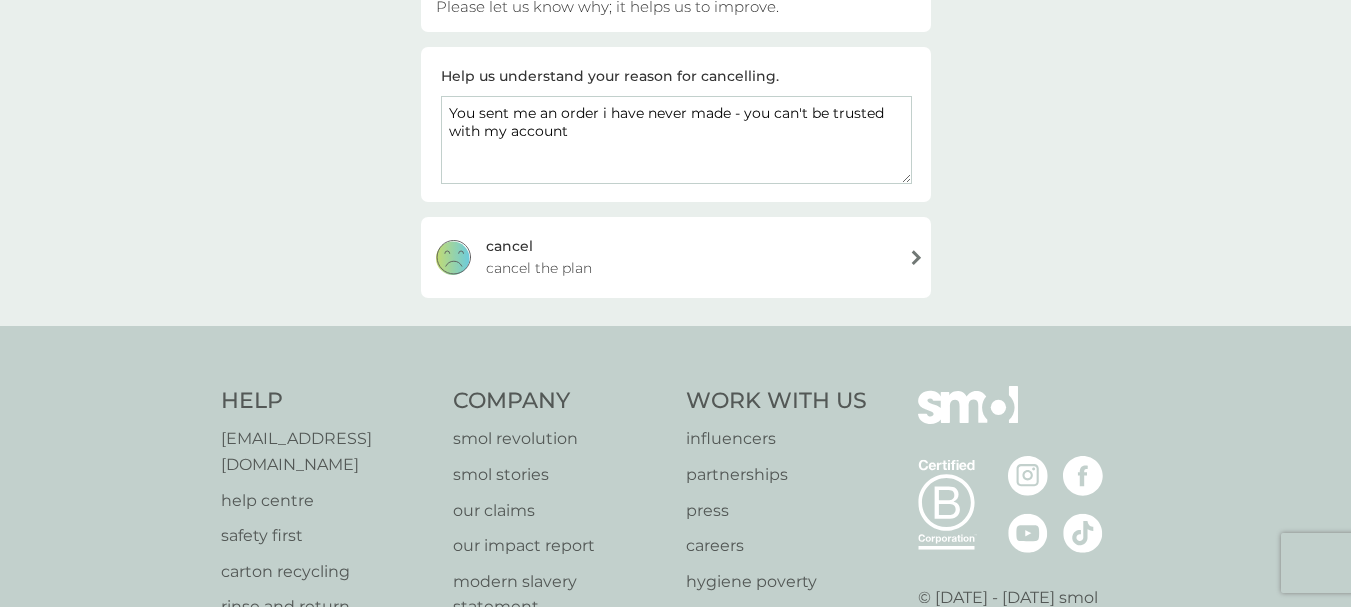 type on "You sent me an order i have never made - you can't be trusted with my account" 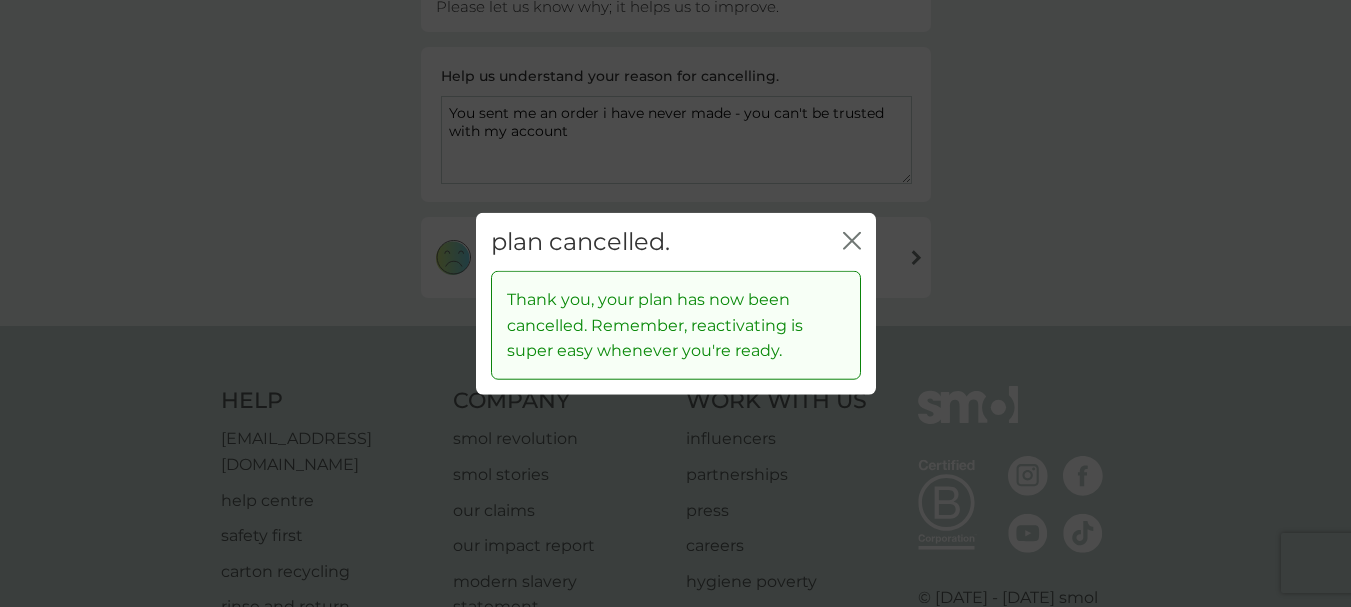 click on "close" 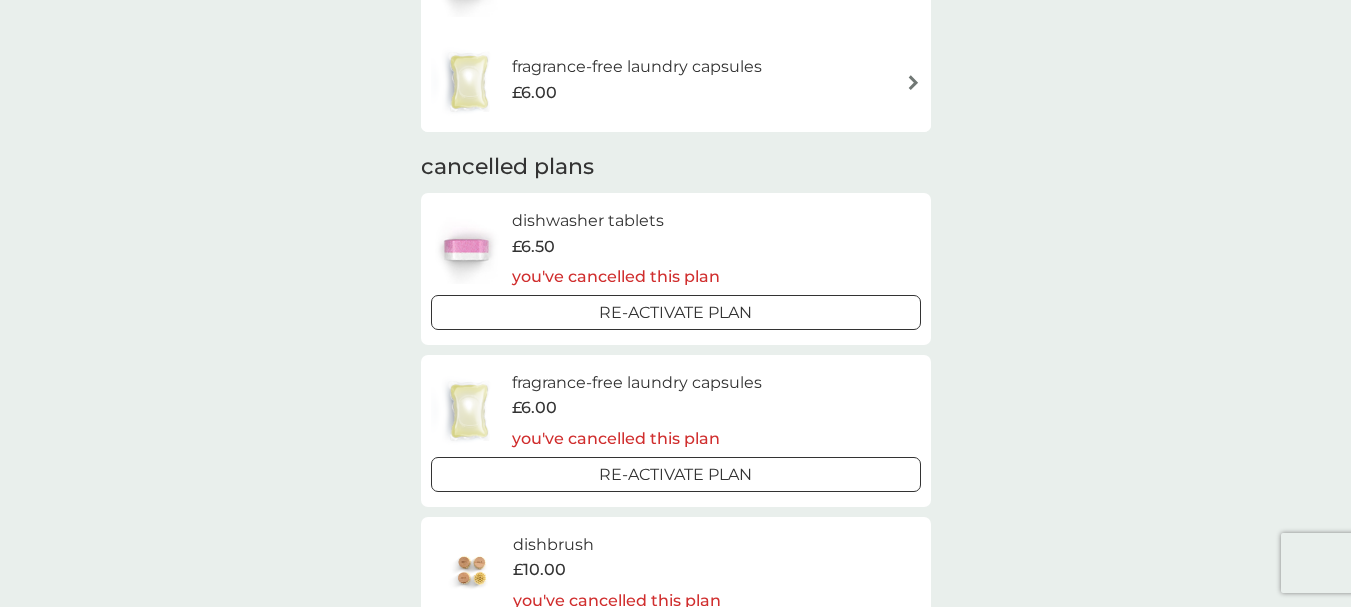 scroll, scrollTop: 0, scrollLeft: 0, axis: both 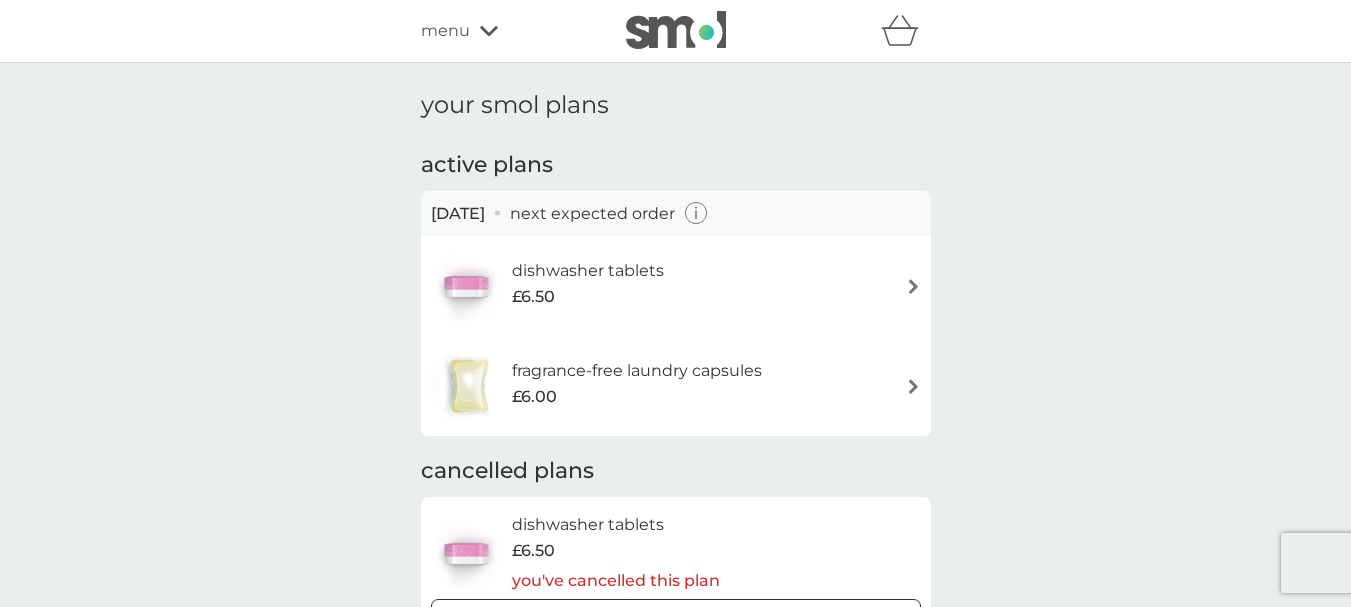 click on "menu" at bounding box center [445, 31] 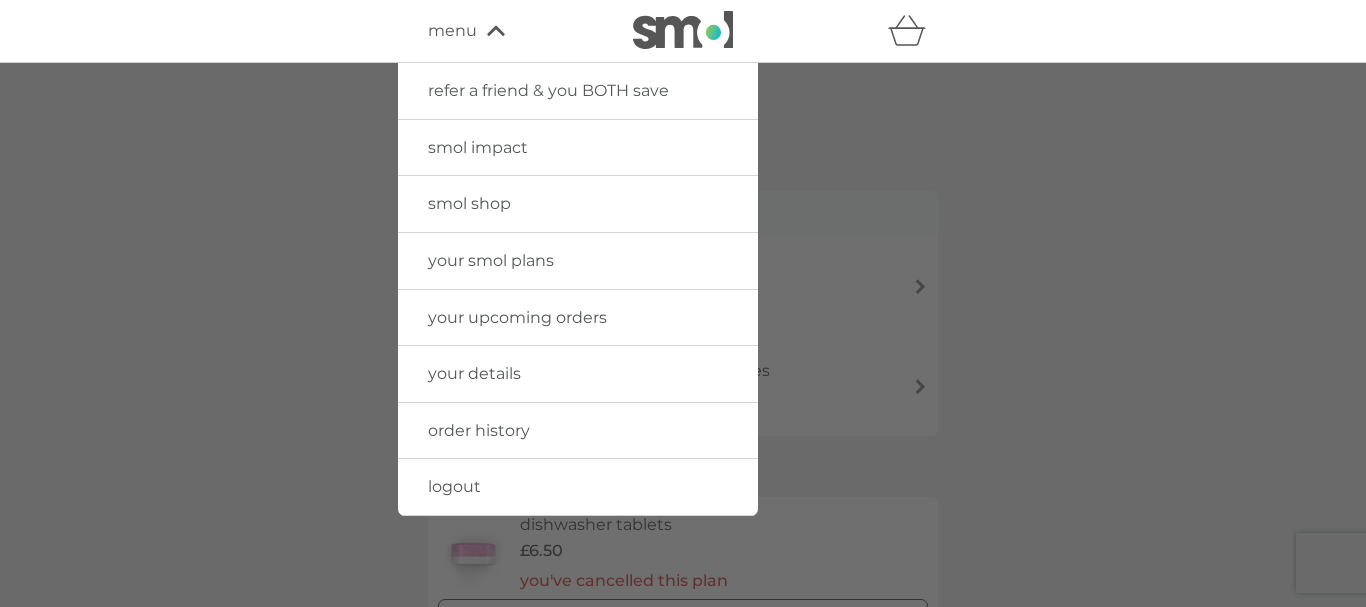 click on "your details" at bounding box center [474, 373] 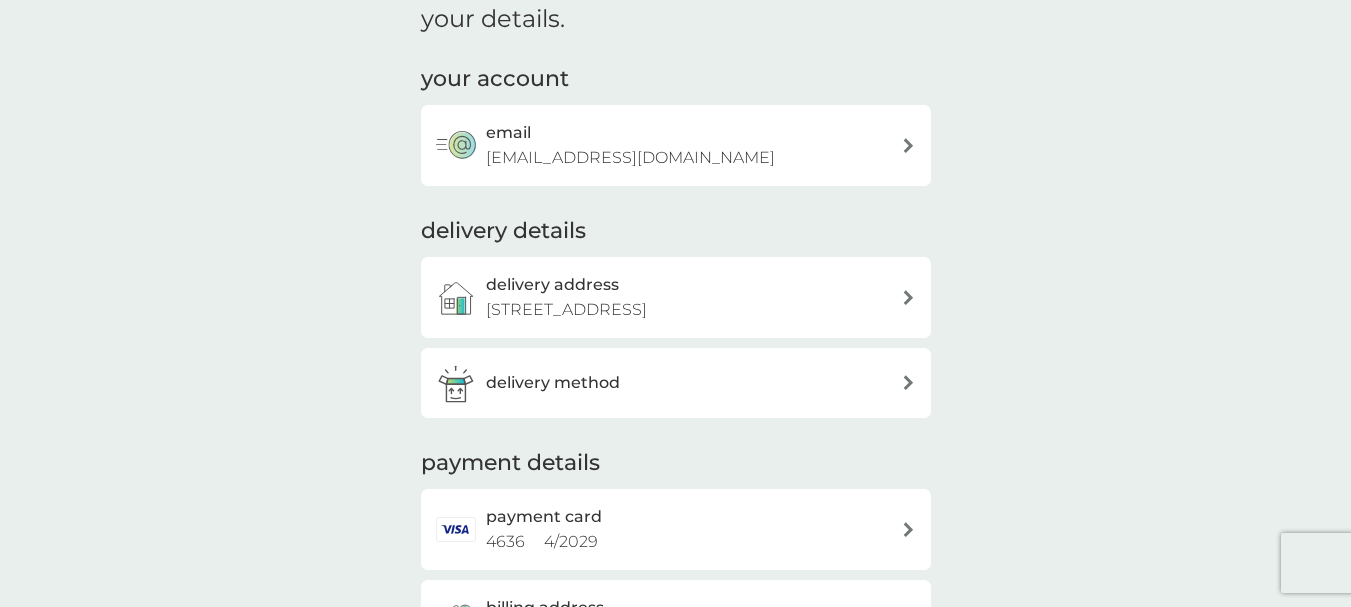 scroll, scrollTop: 0, scrollLeft: 0, axis: both 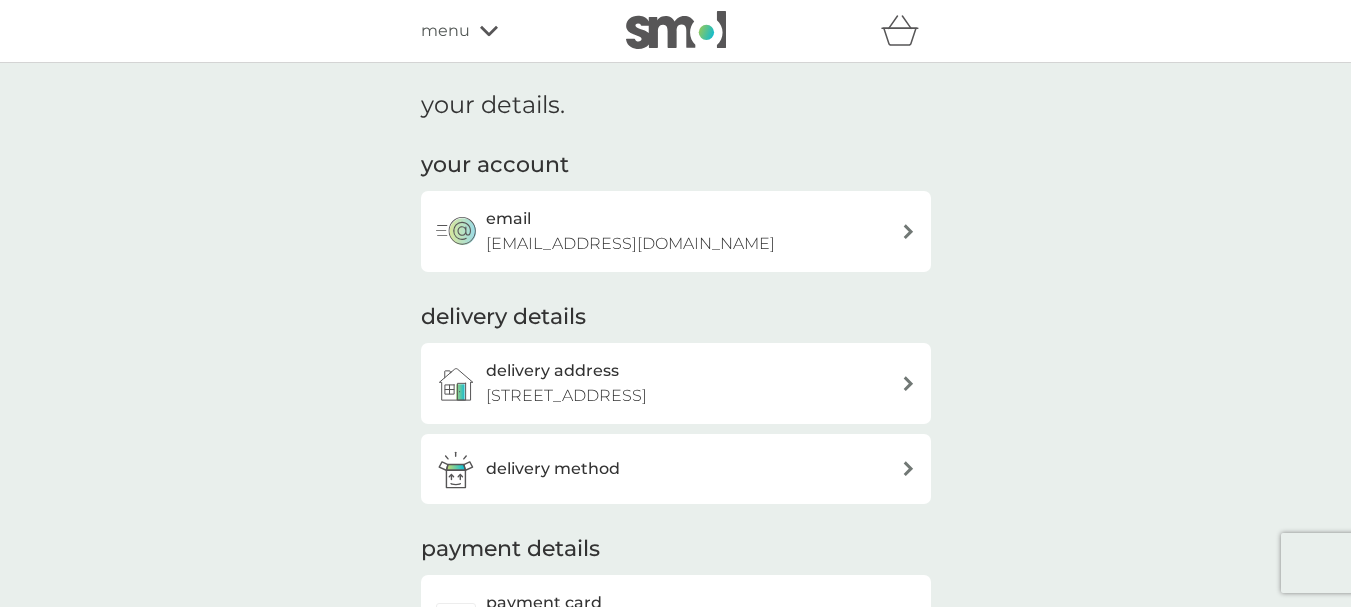click on "menu" at bounding box center (445, 31) 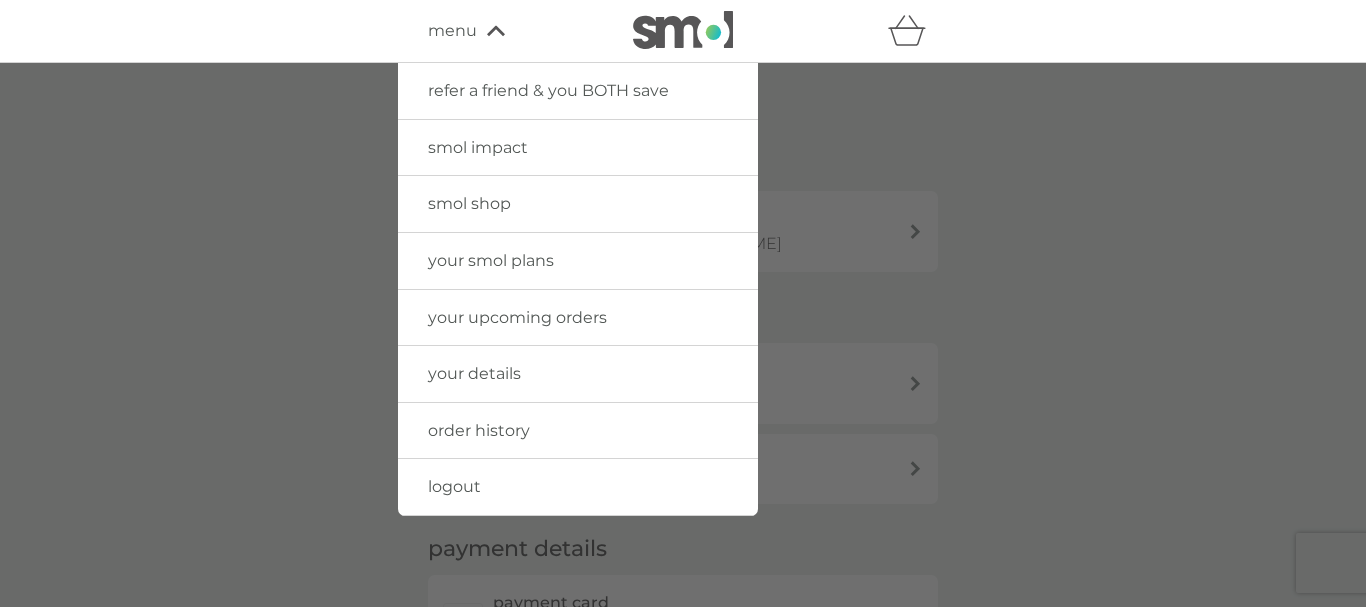 click on "order history" at bounding box center (479, 430) 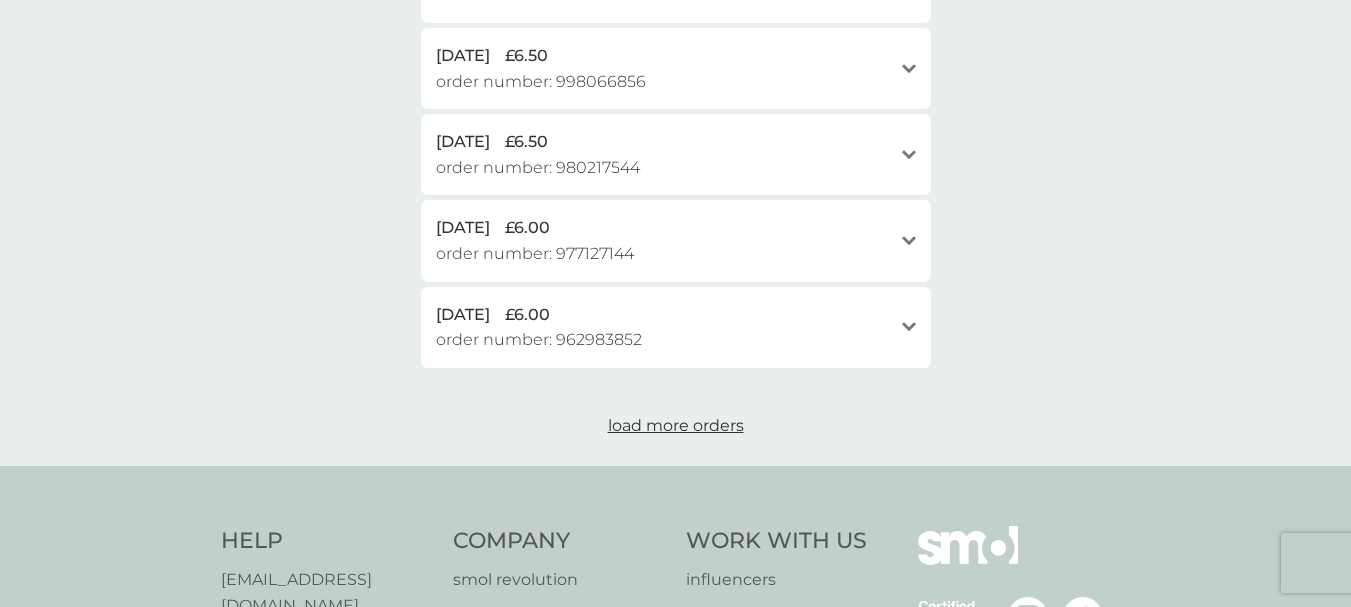 scroll, scrollTop: 0, scrollLeft: 0, axis: both 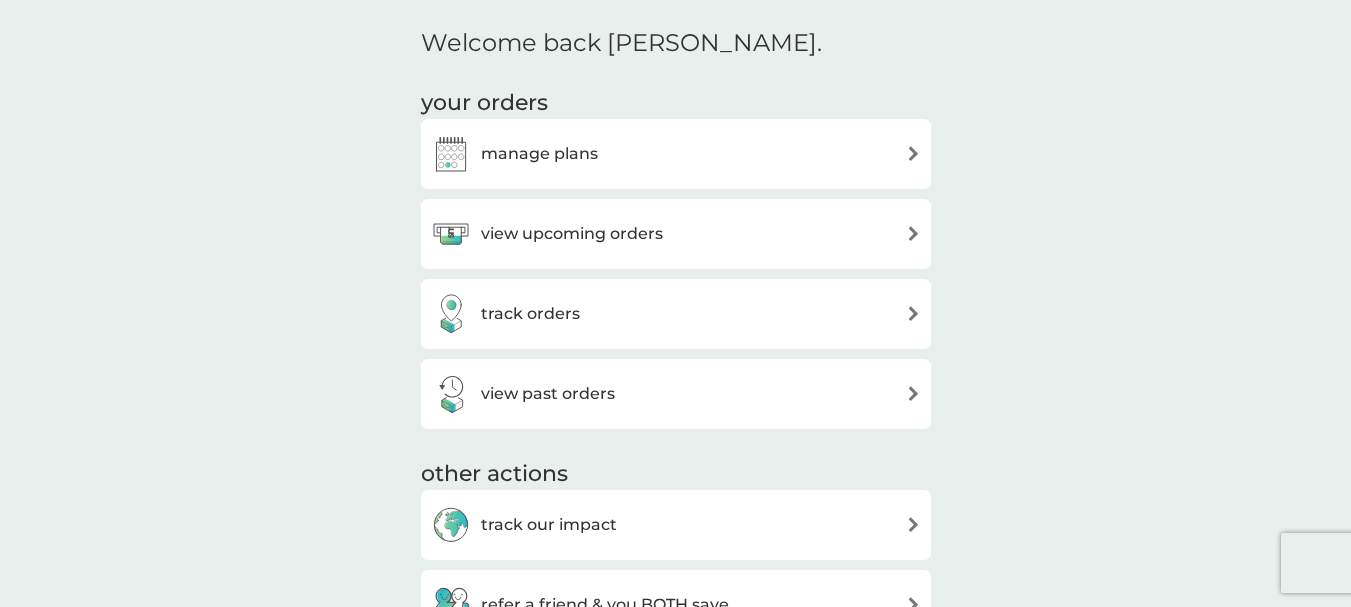 click at bounding box center (913, 153) 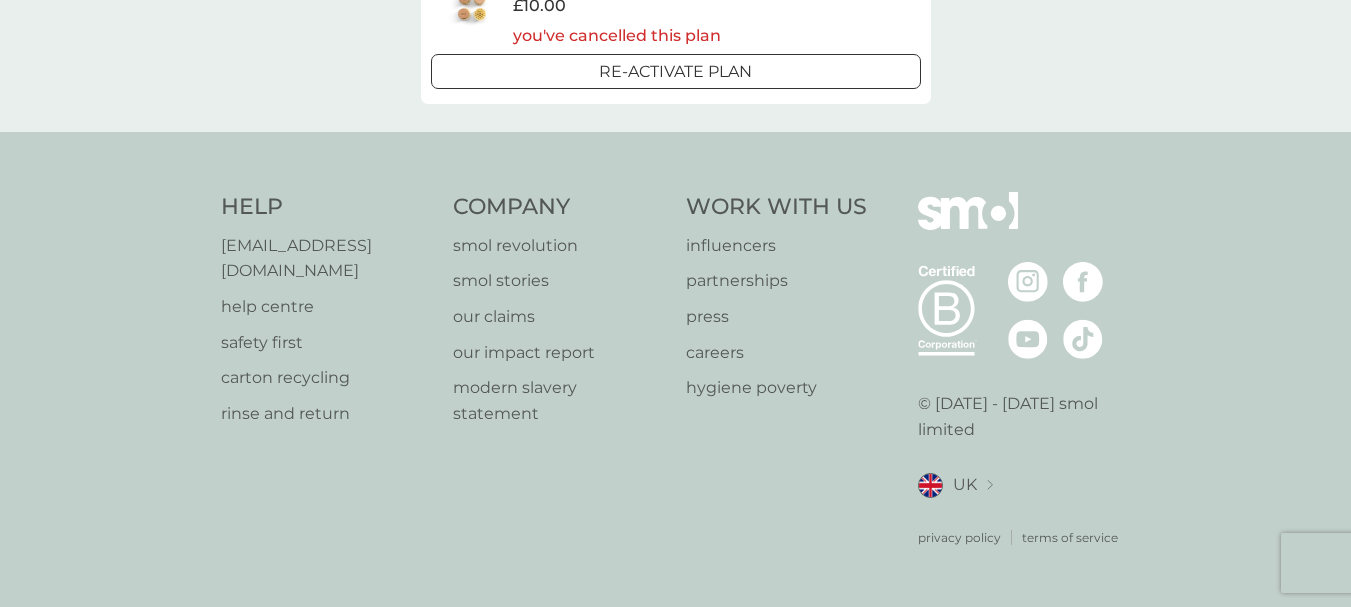 scroll, scrollTop: 0, scrollLeft: 0, axis: both 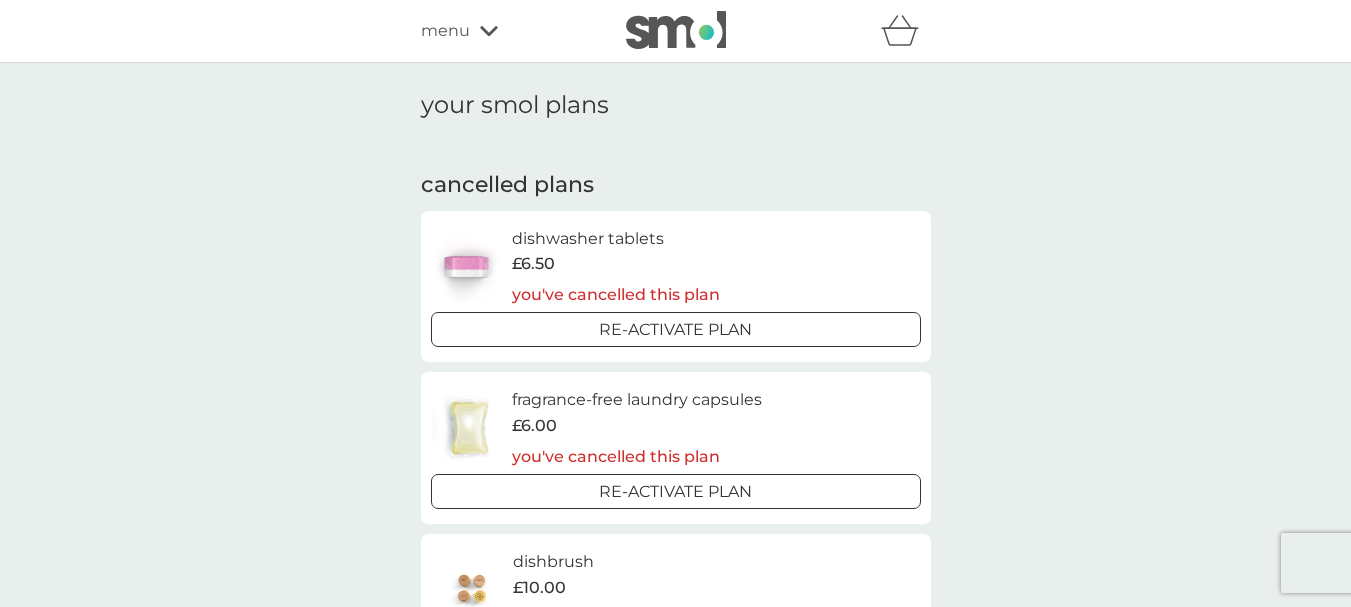click on "menu" at bounding box center [445, 31] 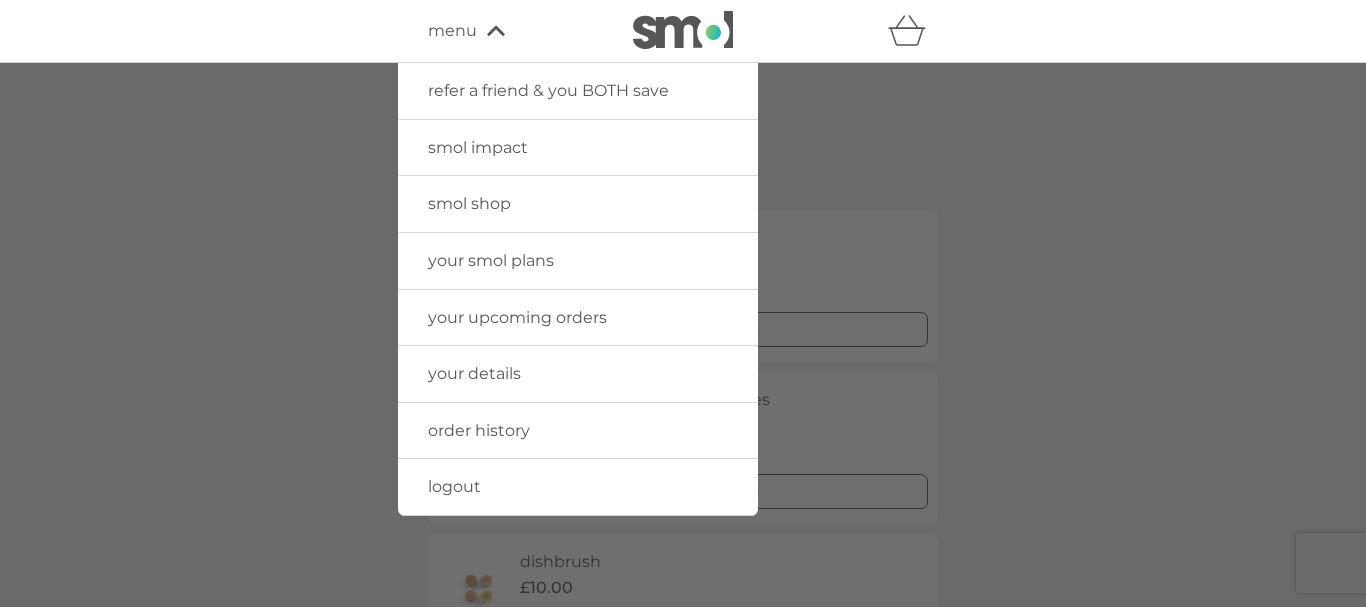 click on "logout" at bounding box center (454, 486) 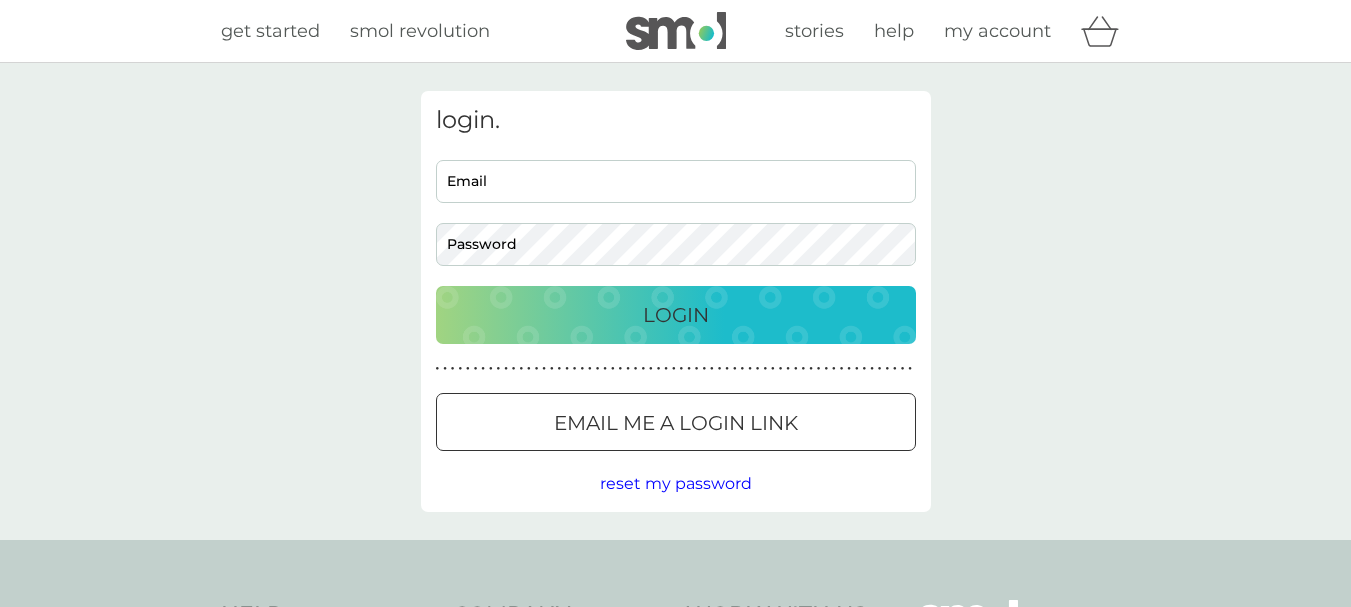 scroll, scrollTop: 0, scrollLeft: 0, axis: both 